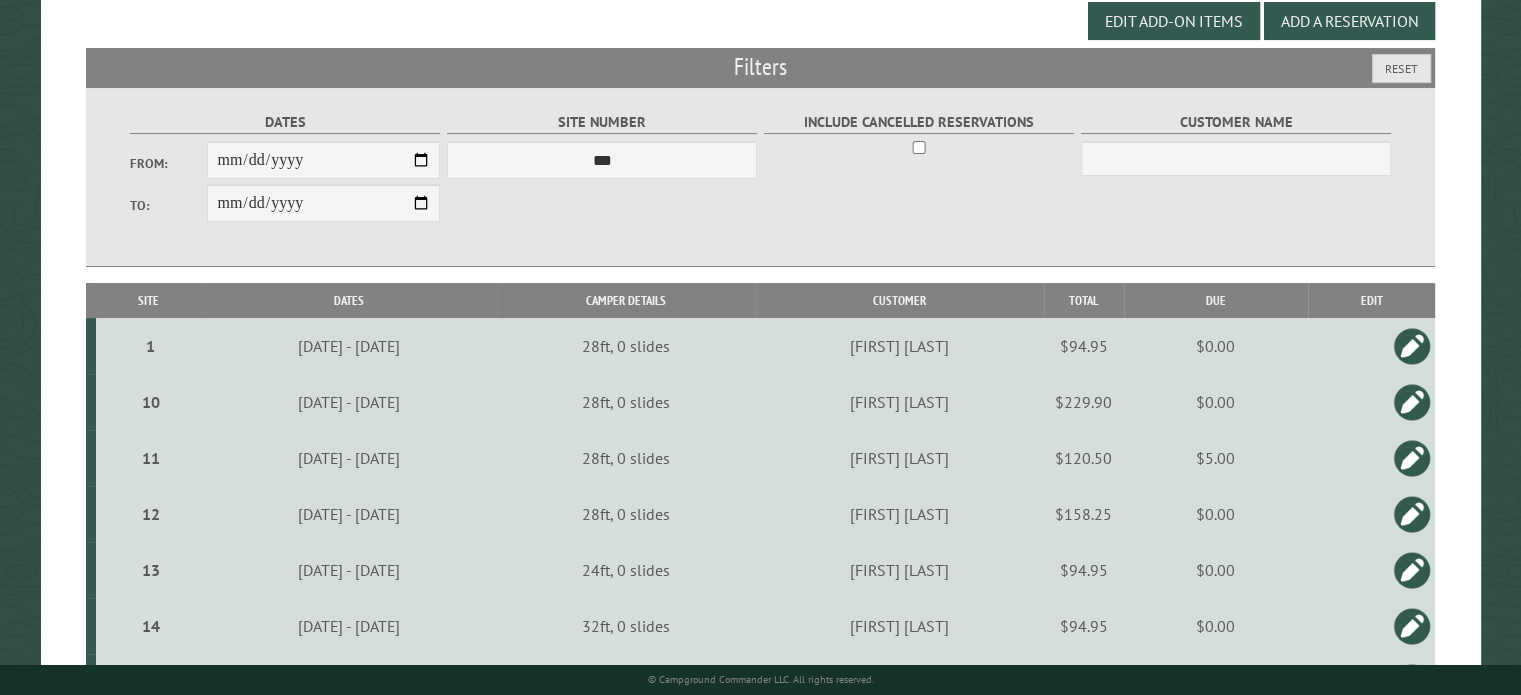 scroll, scrollTop: 0, scrollLeft: 0, axis: both 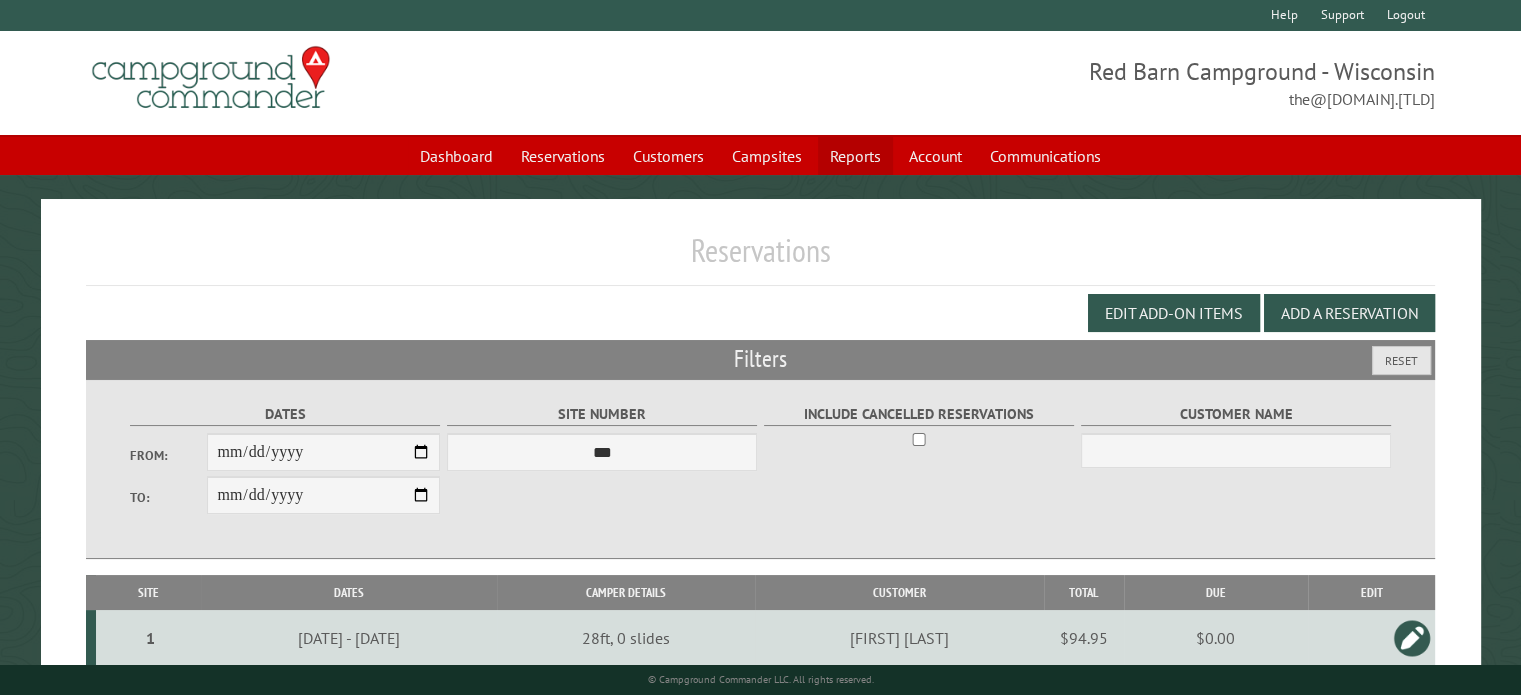 click on "Reports" at bounding box center [855, 156] 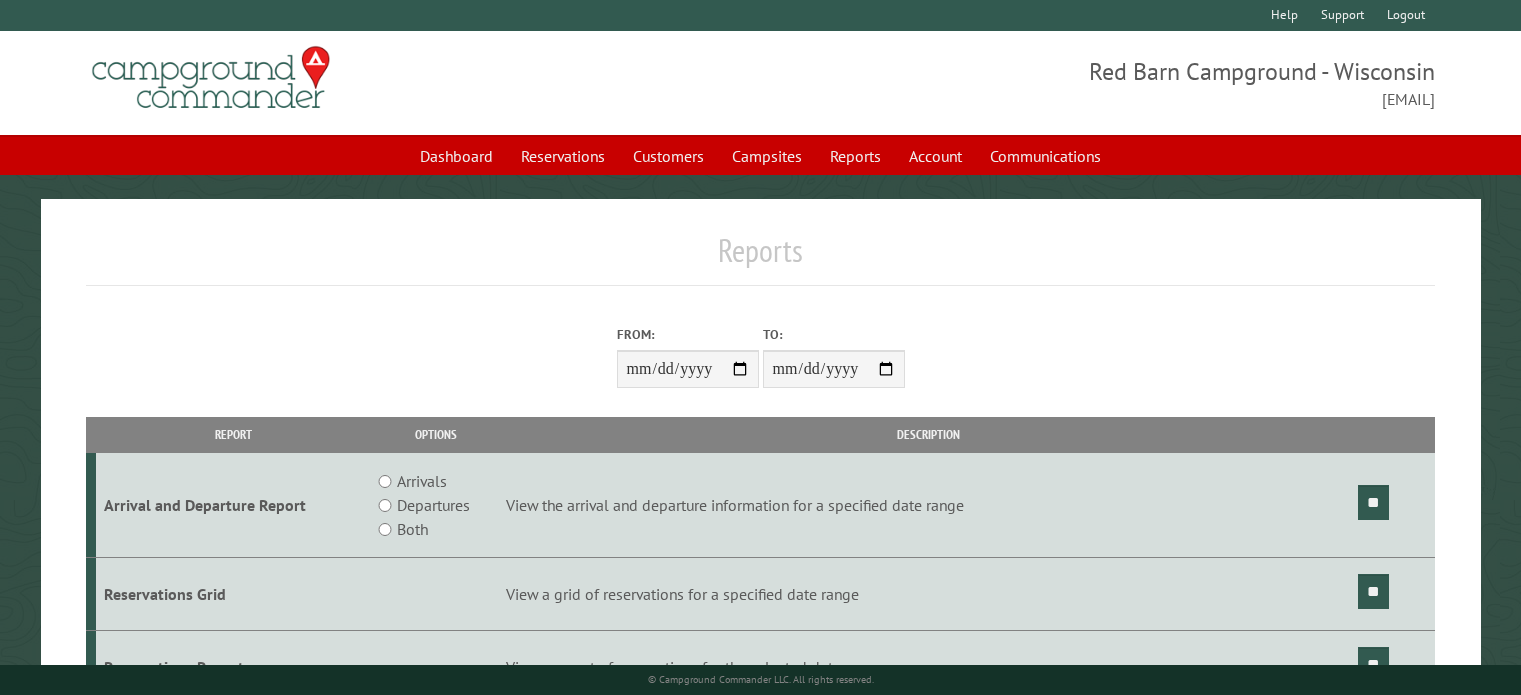 scroll, scrollTop: 0, scrollLeft: 0, axis: both 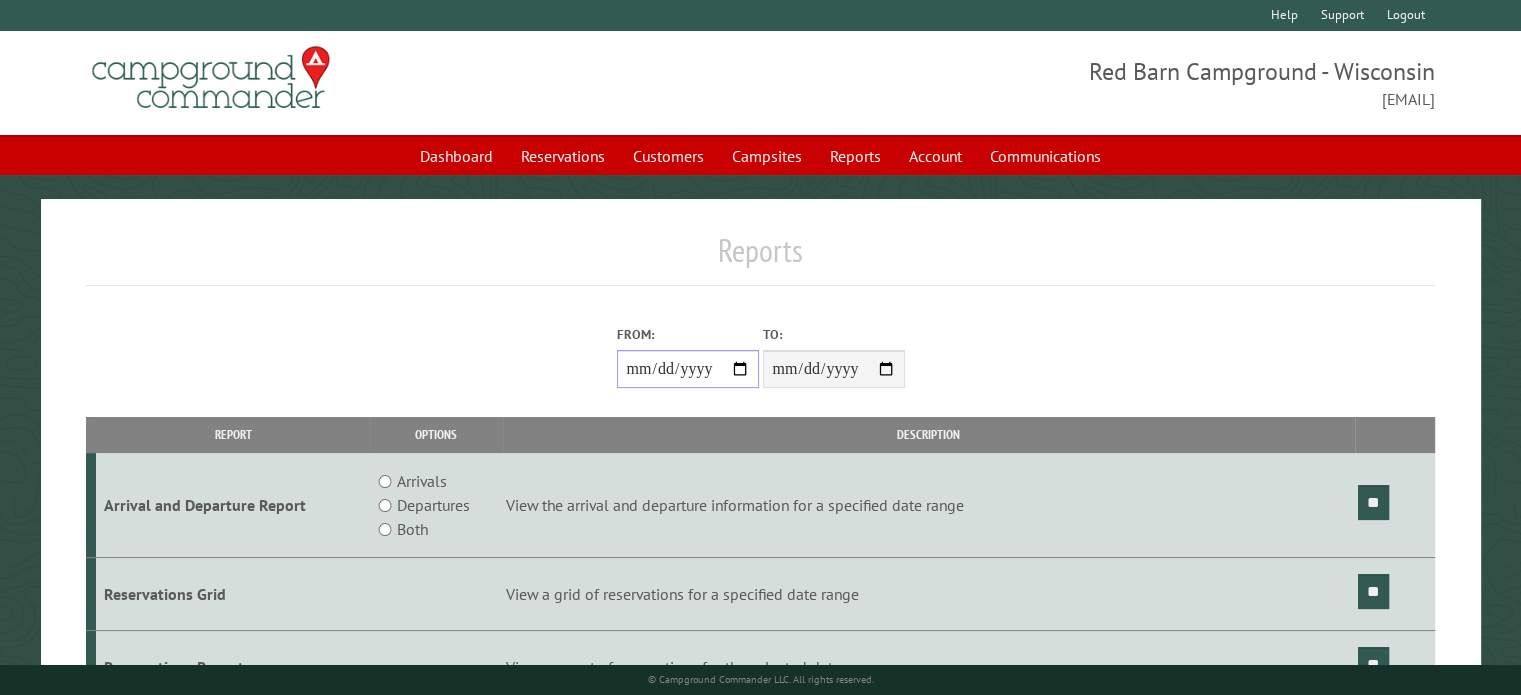 click on "From:" at bounding box center [688, 369] 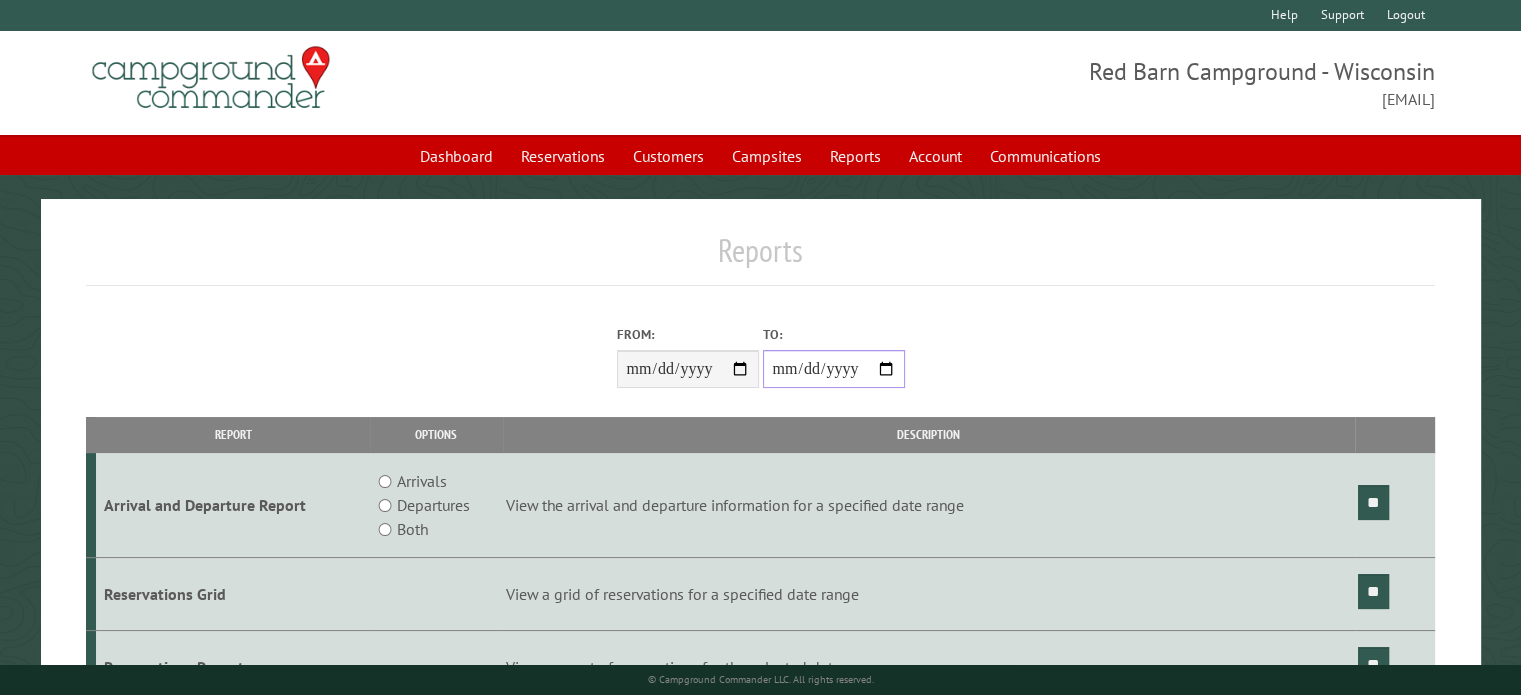click on "**********" at bounding box center (834, 369) 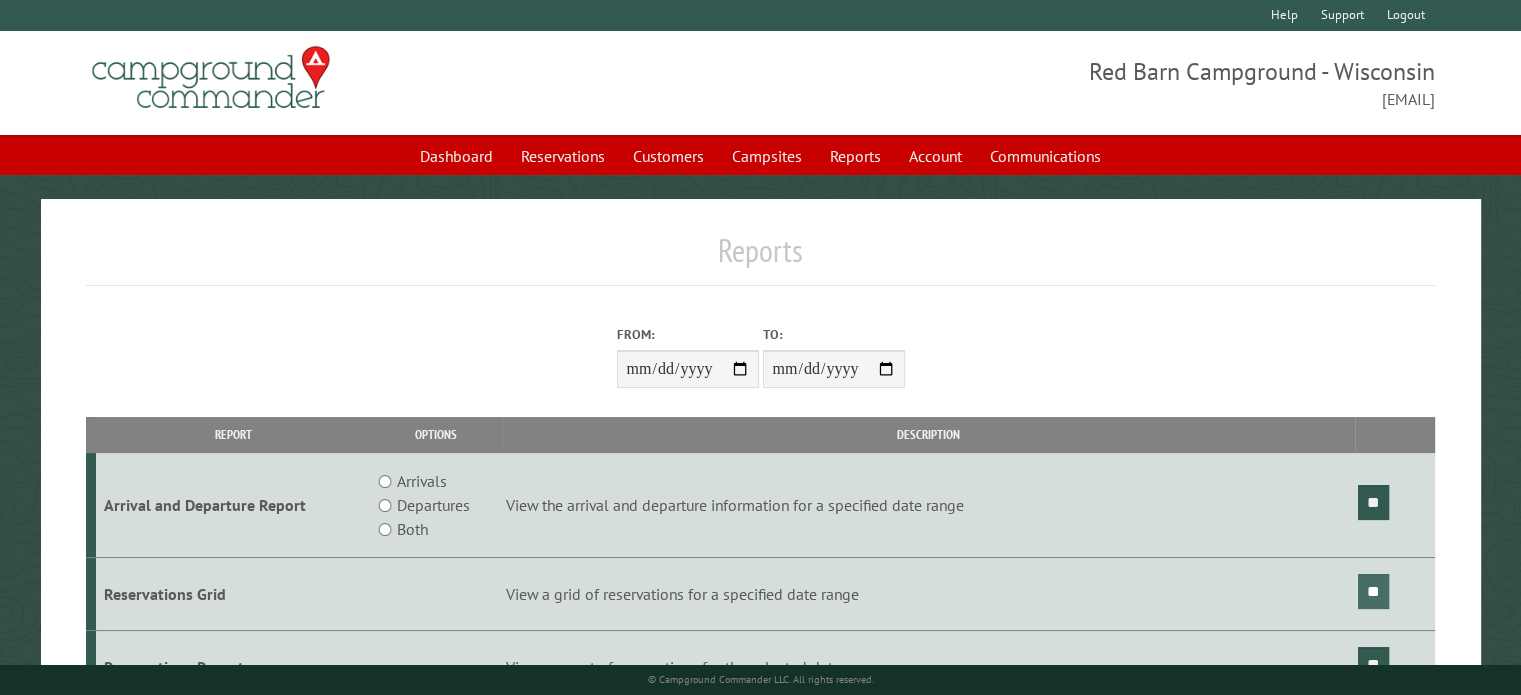 click on "**" at bounding box center [1373, 591] 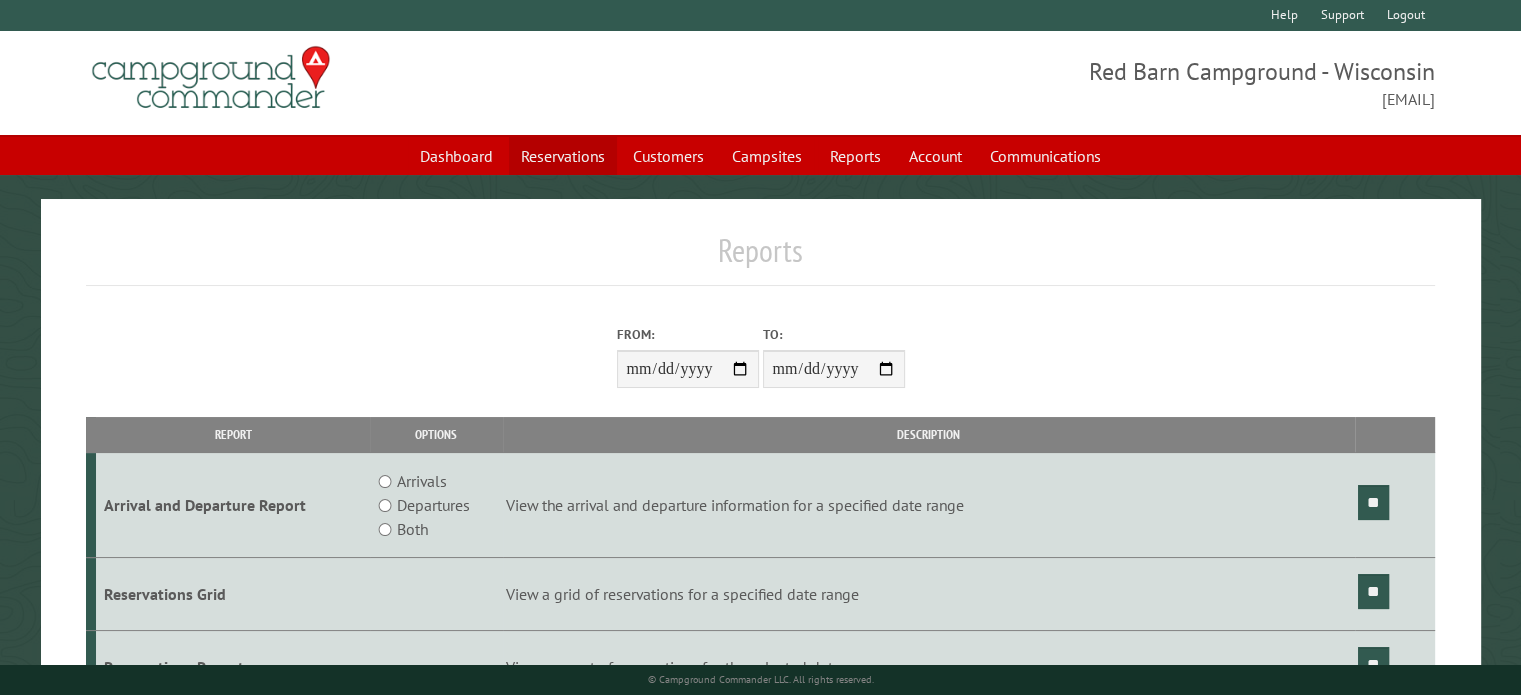 click on "Reservations" at bounding box center (563, 156) 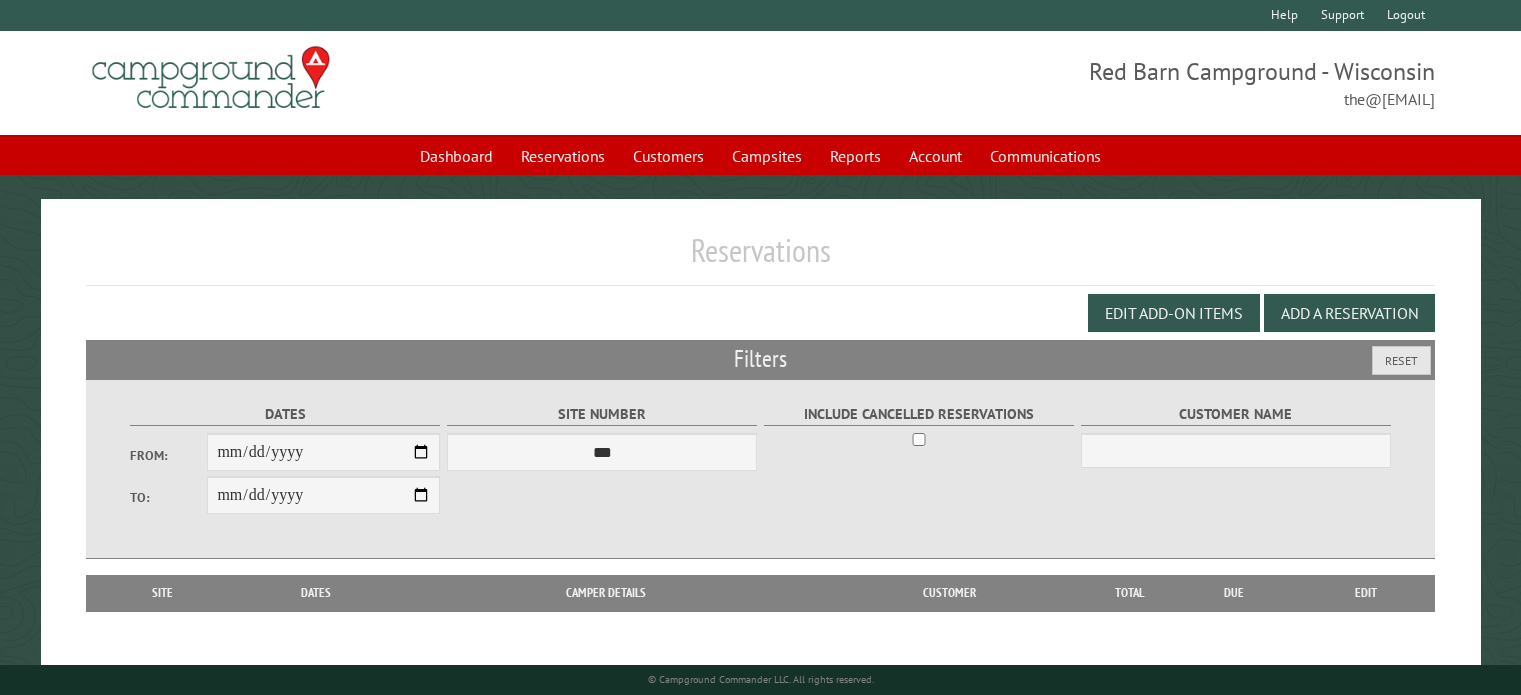 scroll, scrollTop: 0, scrollLeft: 0, axis: both 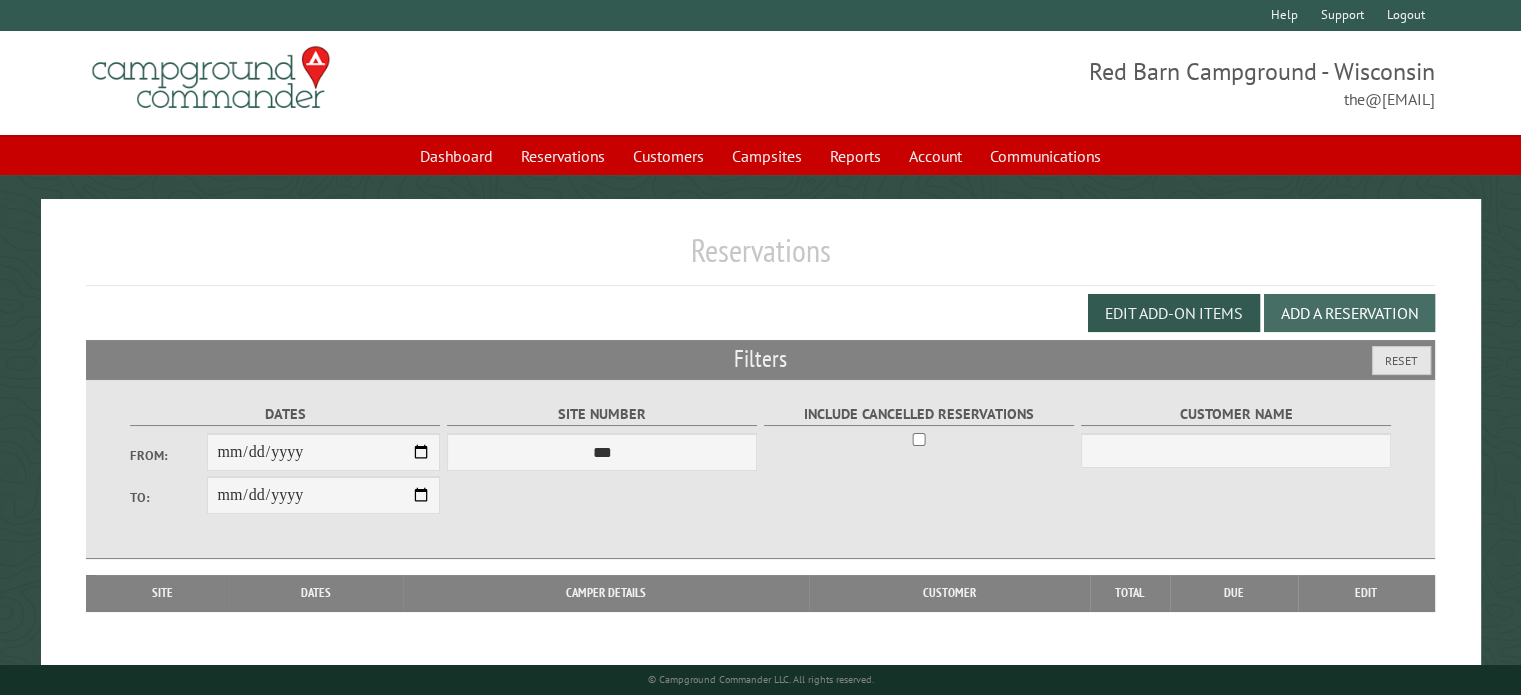 click on "Add a Reservation" at bounding box center (1349, 313) 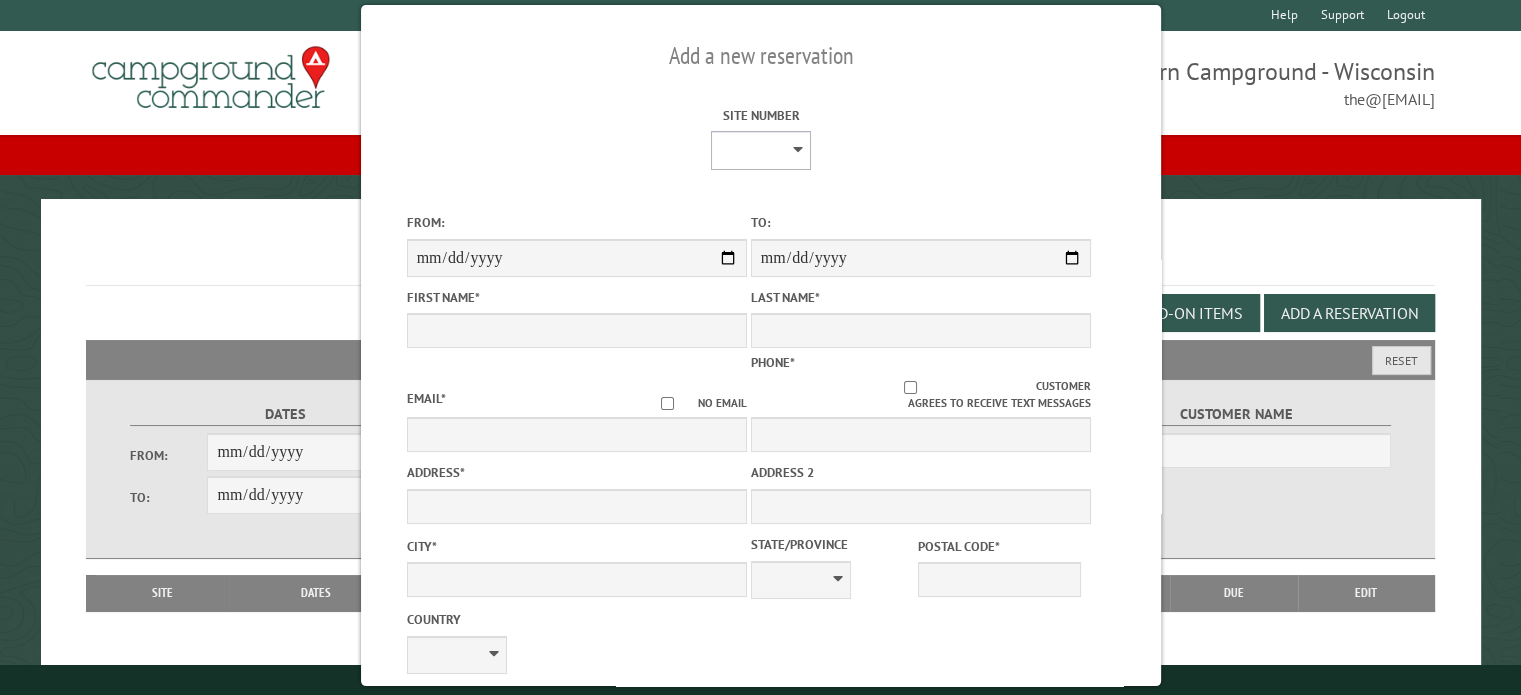 click on "* * * * * * * * ** ** ** ** ** ** ** ** ** ** ** ** ** ** ** ** ** *** *** *** *** *** *** *** *** *** *** *** *** *** *** *** *** *** *** *** *** *** *** *** *** *** *** *** *** *** *** *** *** *** *** *** *** * * * * * * ***** ** ** ** ****" at bounding box center (761, 150) 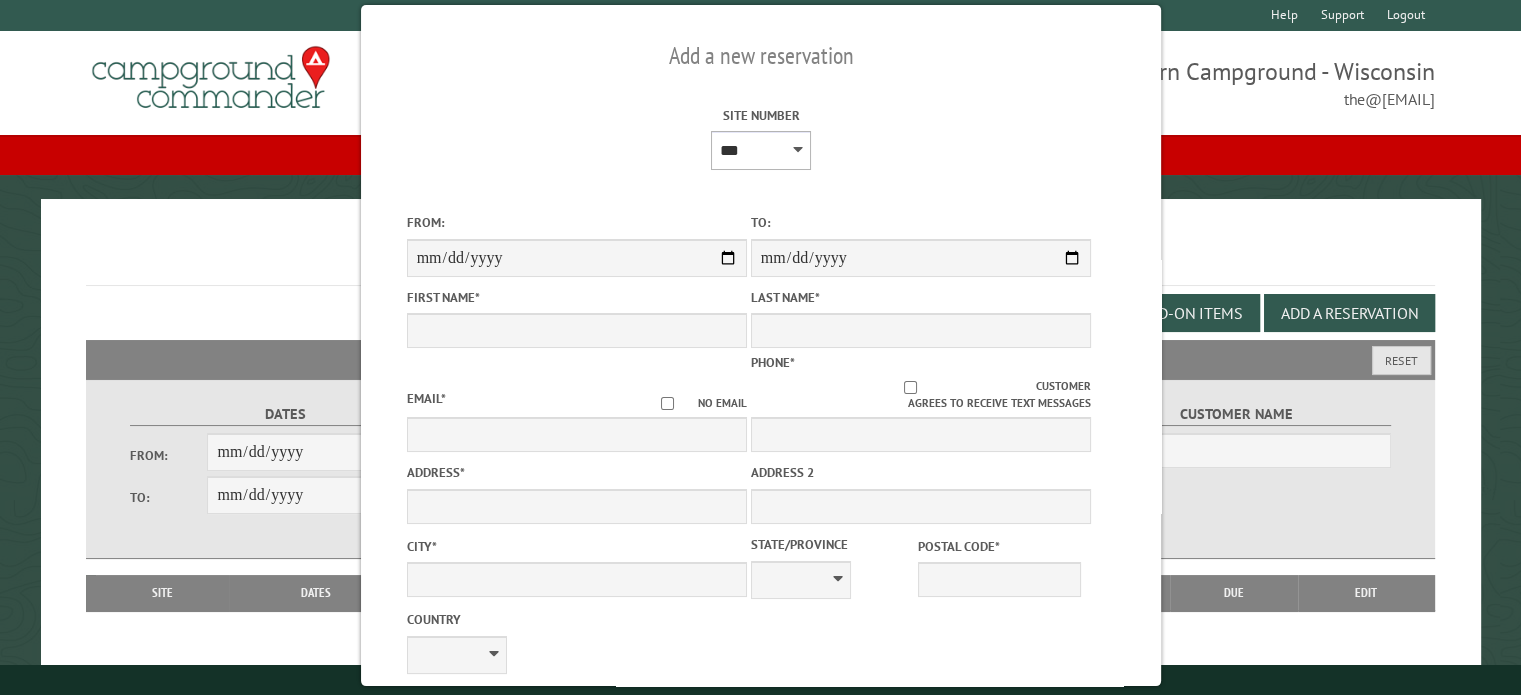 click on "* * * * * * * * ** ** ** ** ** ** ** ** ** ** ** ** ** ** ** ** ** *** *** *** *** *** *** *** *** *** *** *** *** *** *** *** *** *** *** *** *** *** *** *** *** *** *** *** *** *** *** *** *** *** *** *** *** * * * * * * ***** ** ** ** ****" at bounding box center (761, 150) 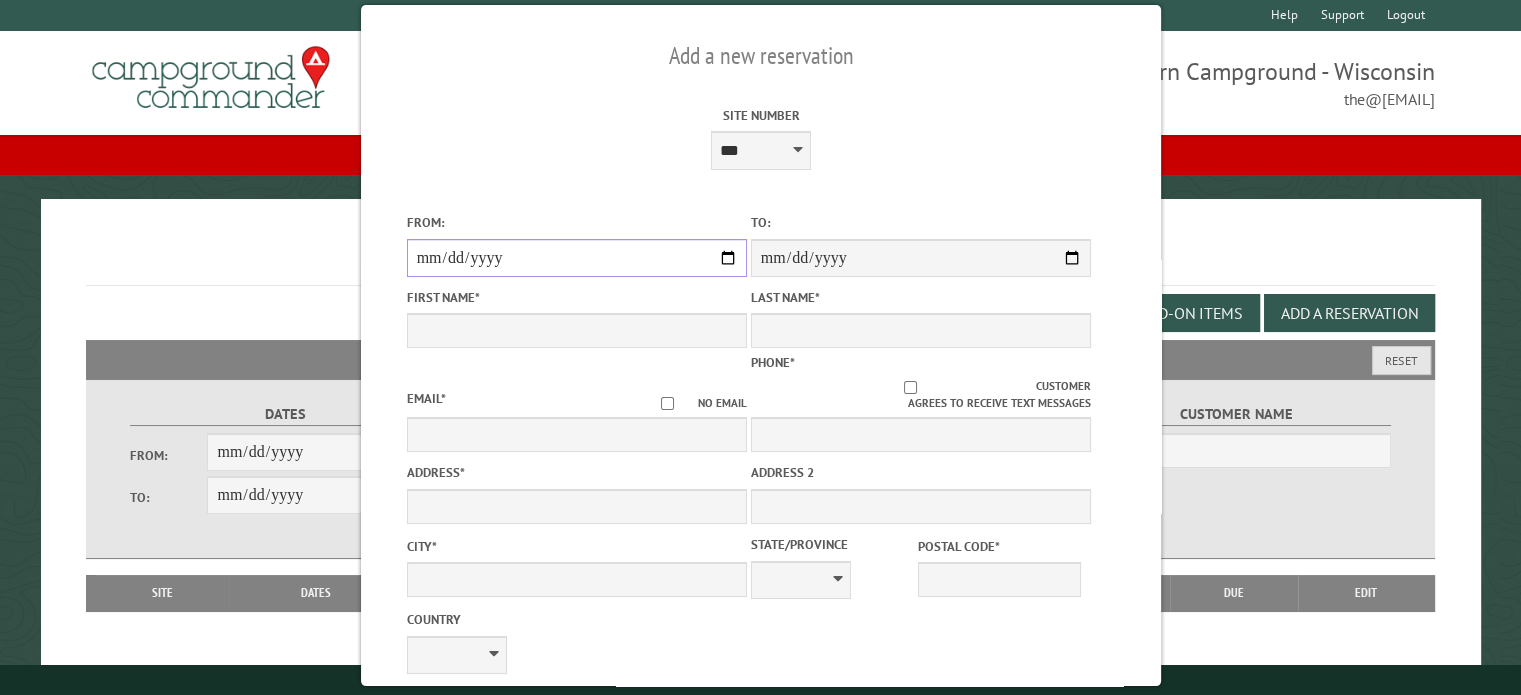 click on "From:" at bounding box center (576, 258) 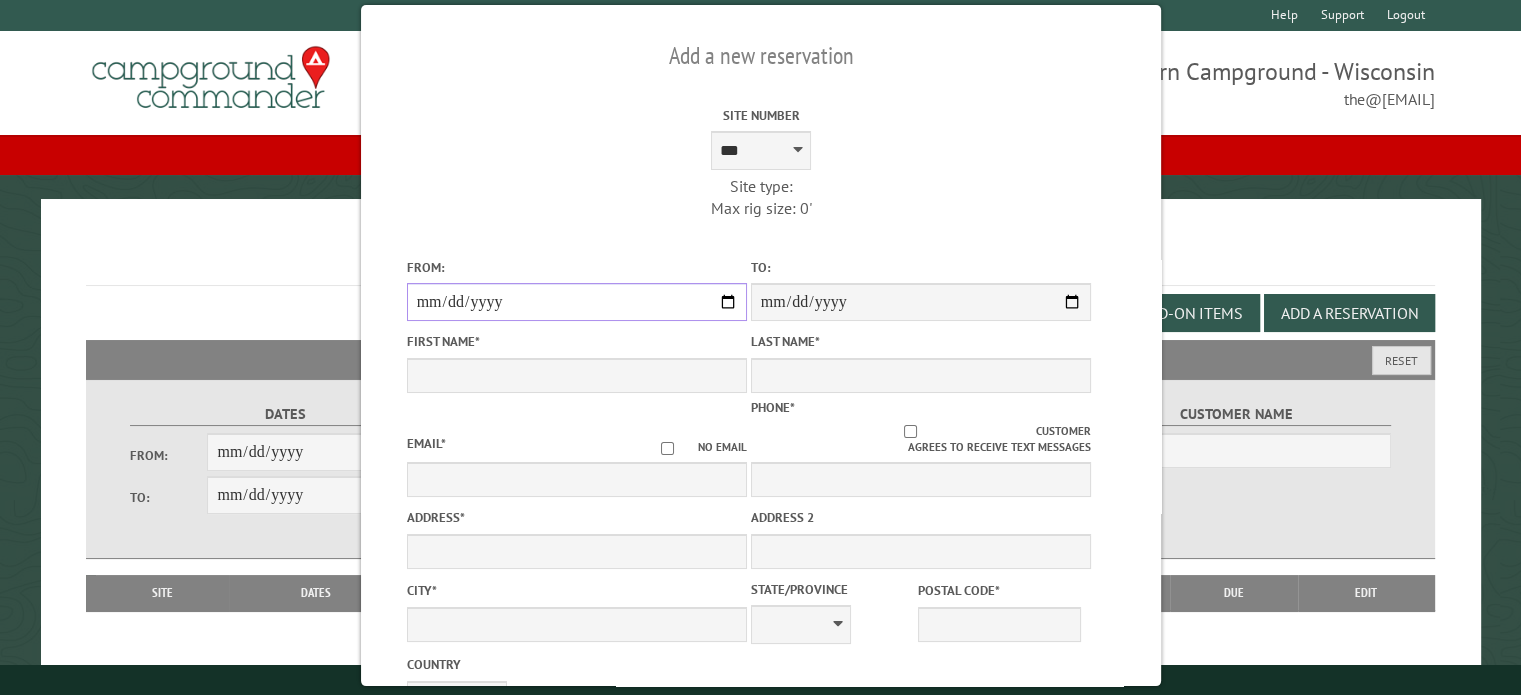 type on "*****" 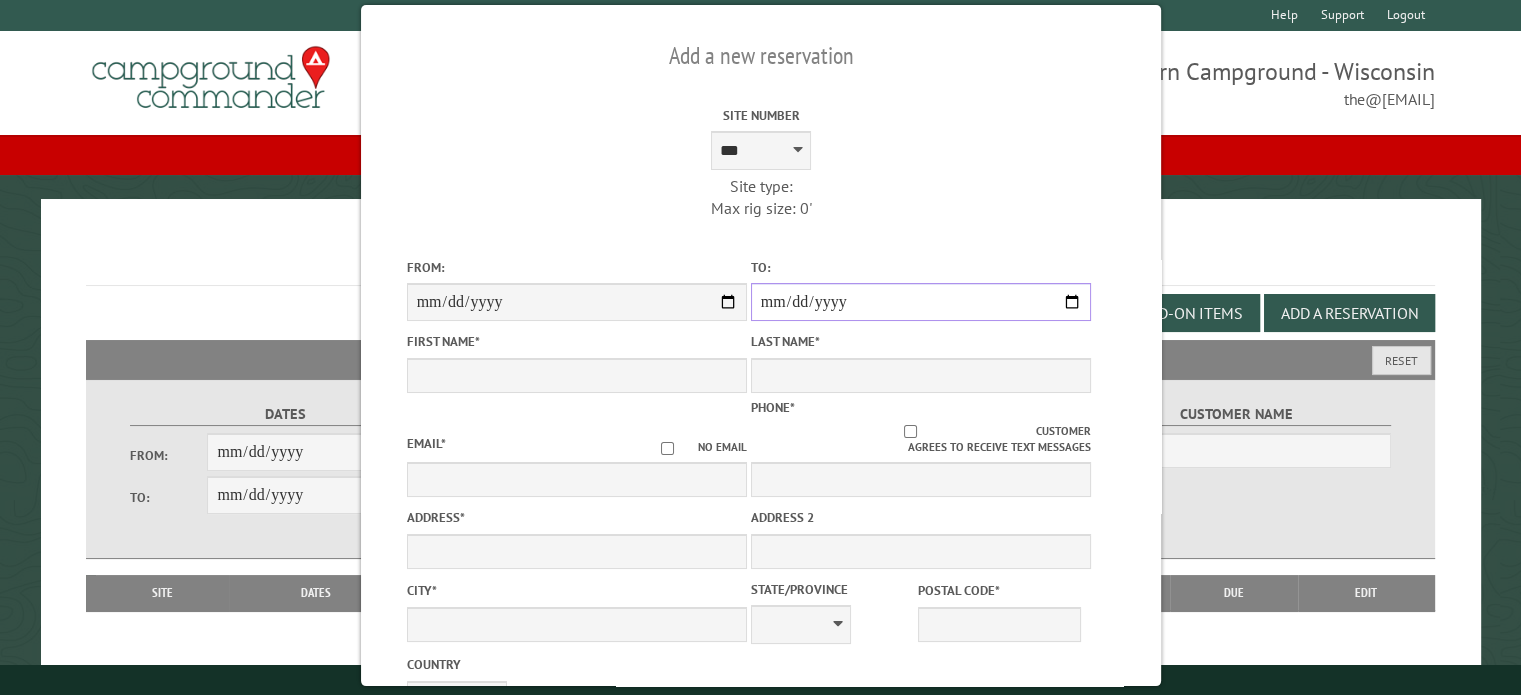 click on "**********" at bounding box center (920, 302) 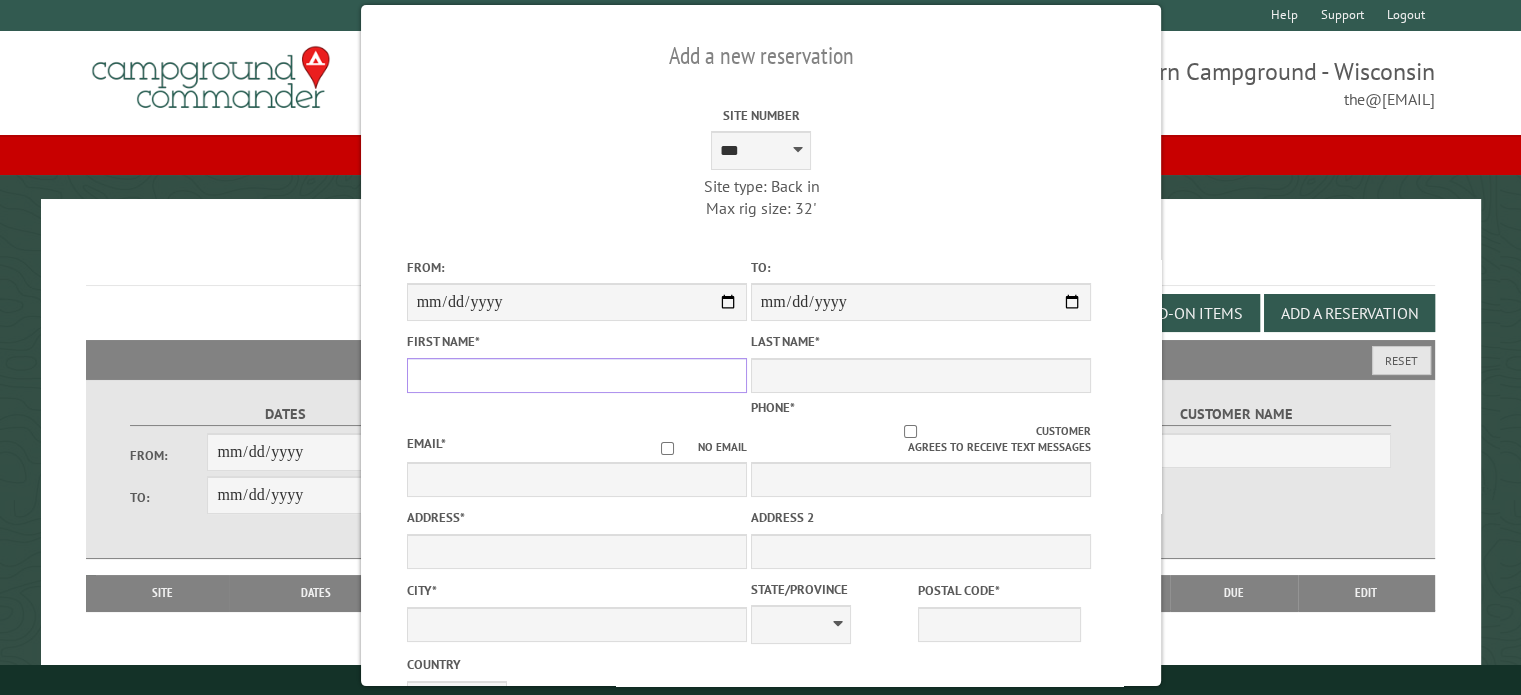 click on "First Name *" at bounding box center (576, 375) 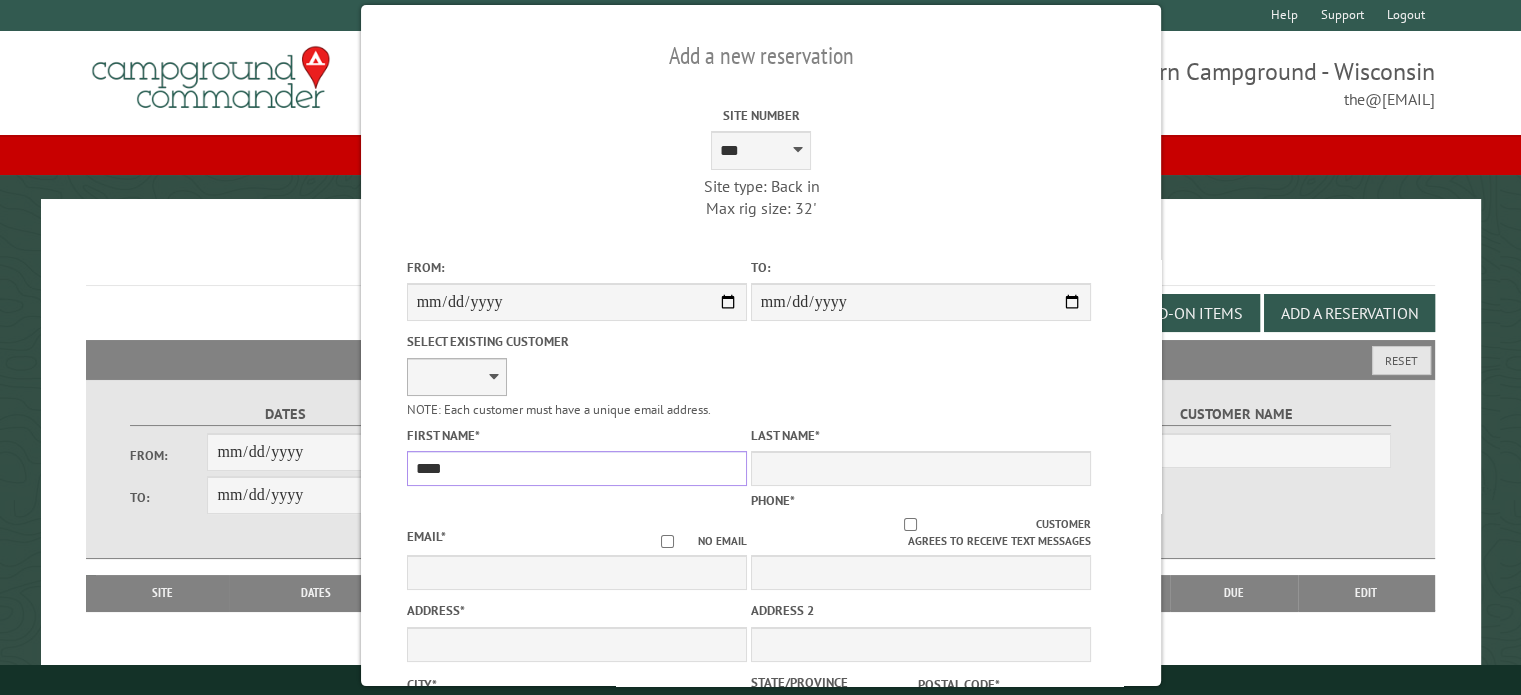 type on "****" 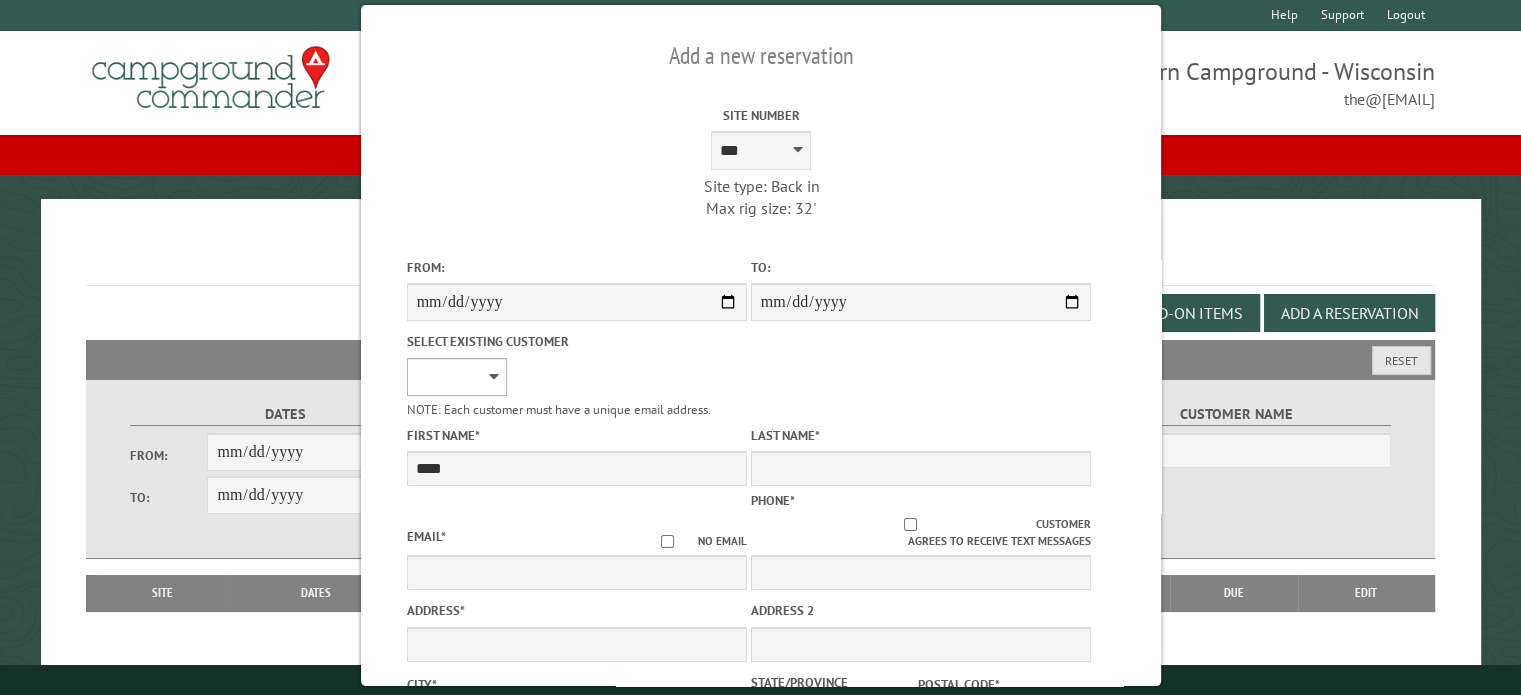click on "**********" at bounding box center (456, 377) 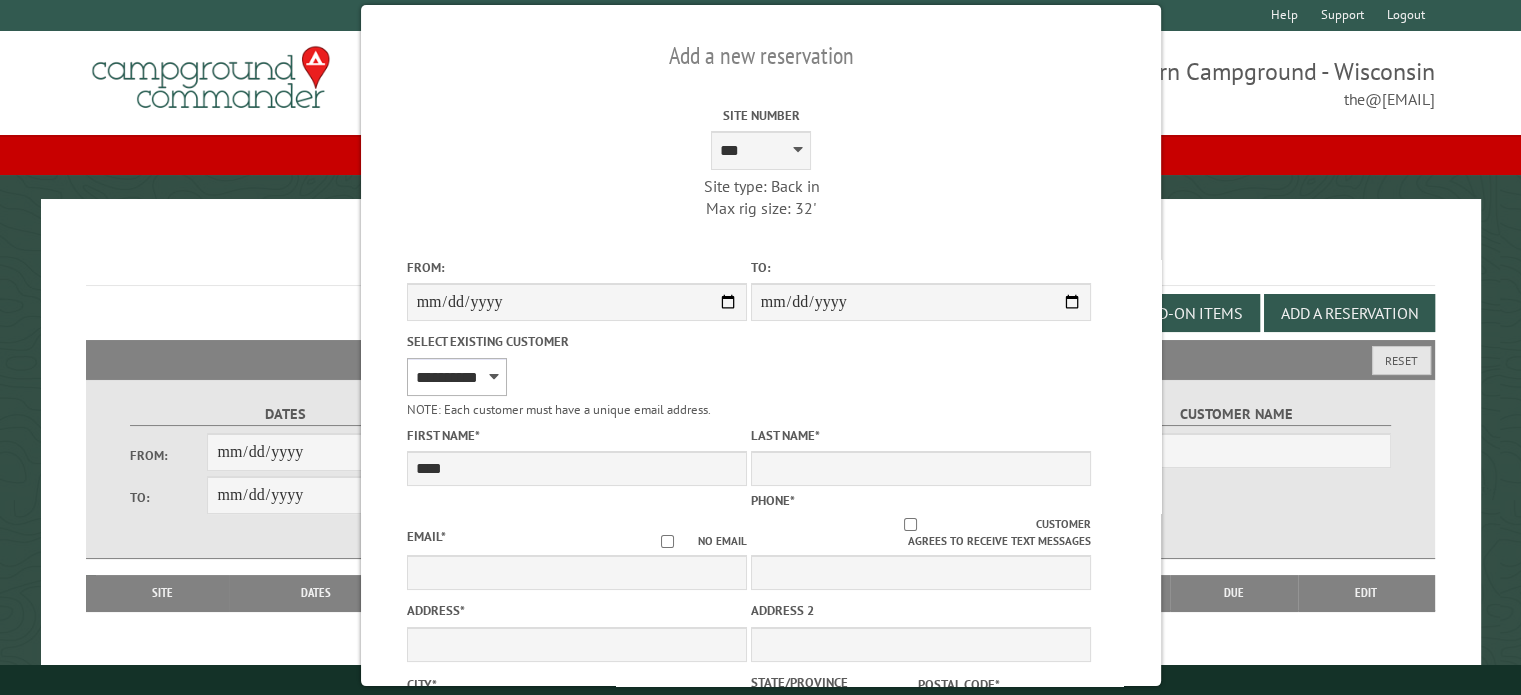 click on "**********" at bounding box center (456, 377) 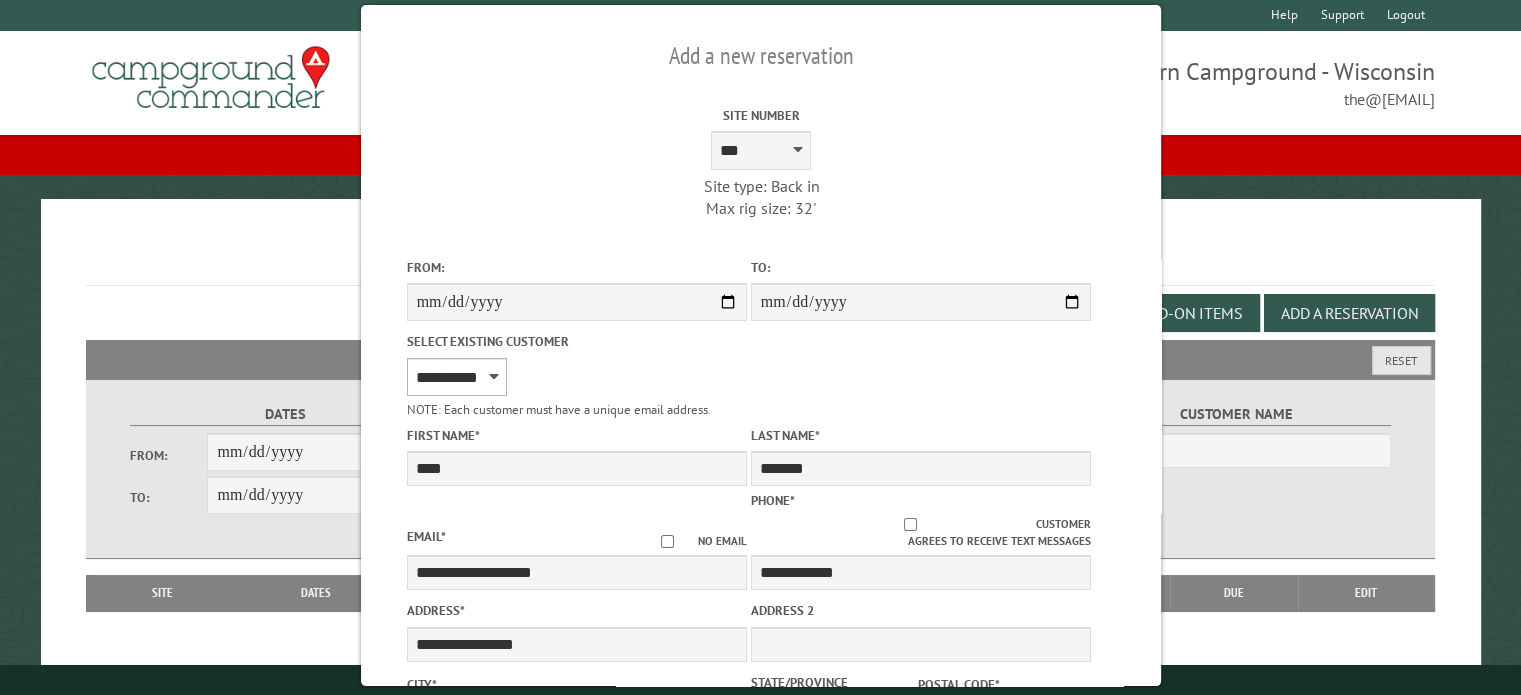 select on "**" 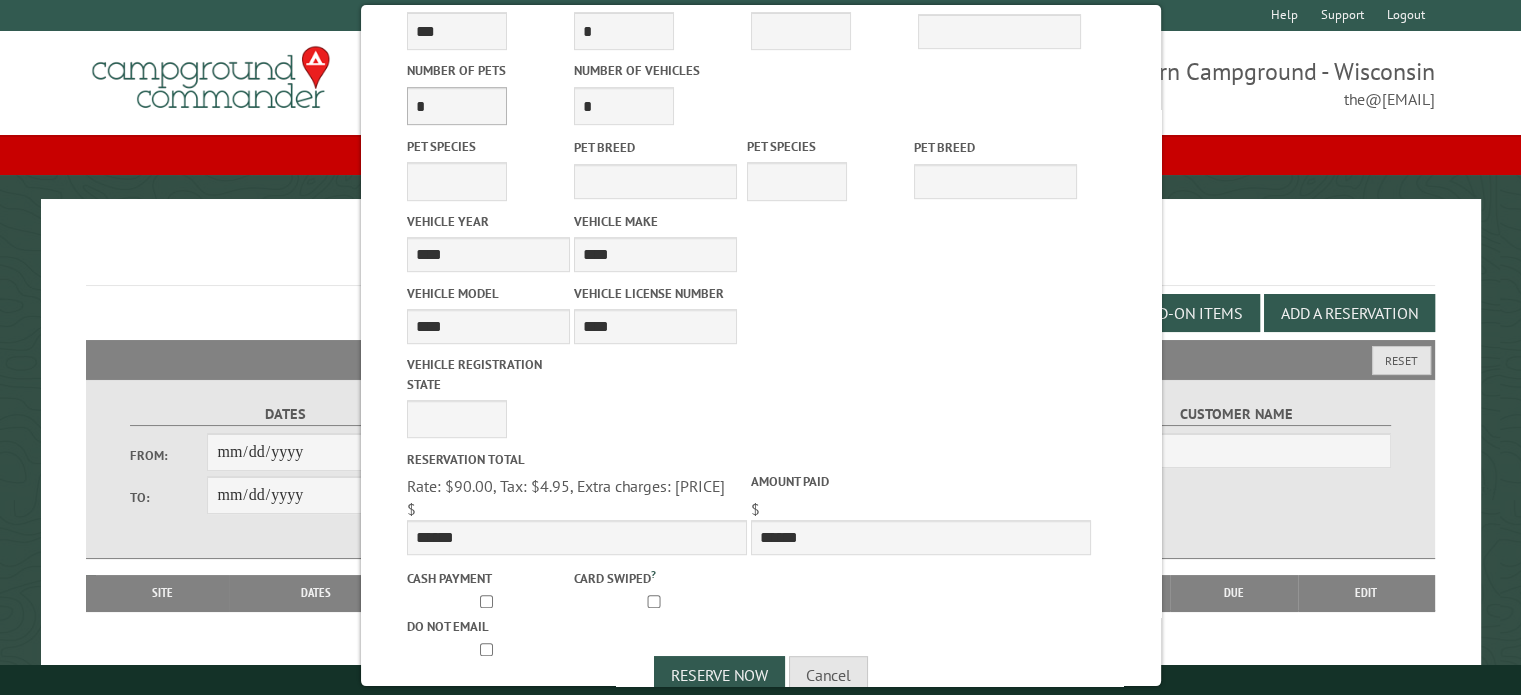 scroll, scrollTop: 951, scrollLeft: 0, axis: vertical 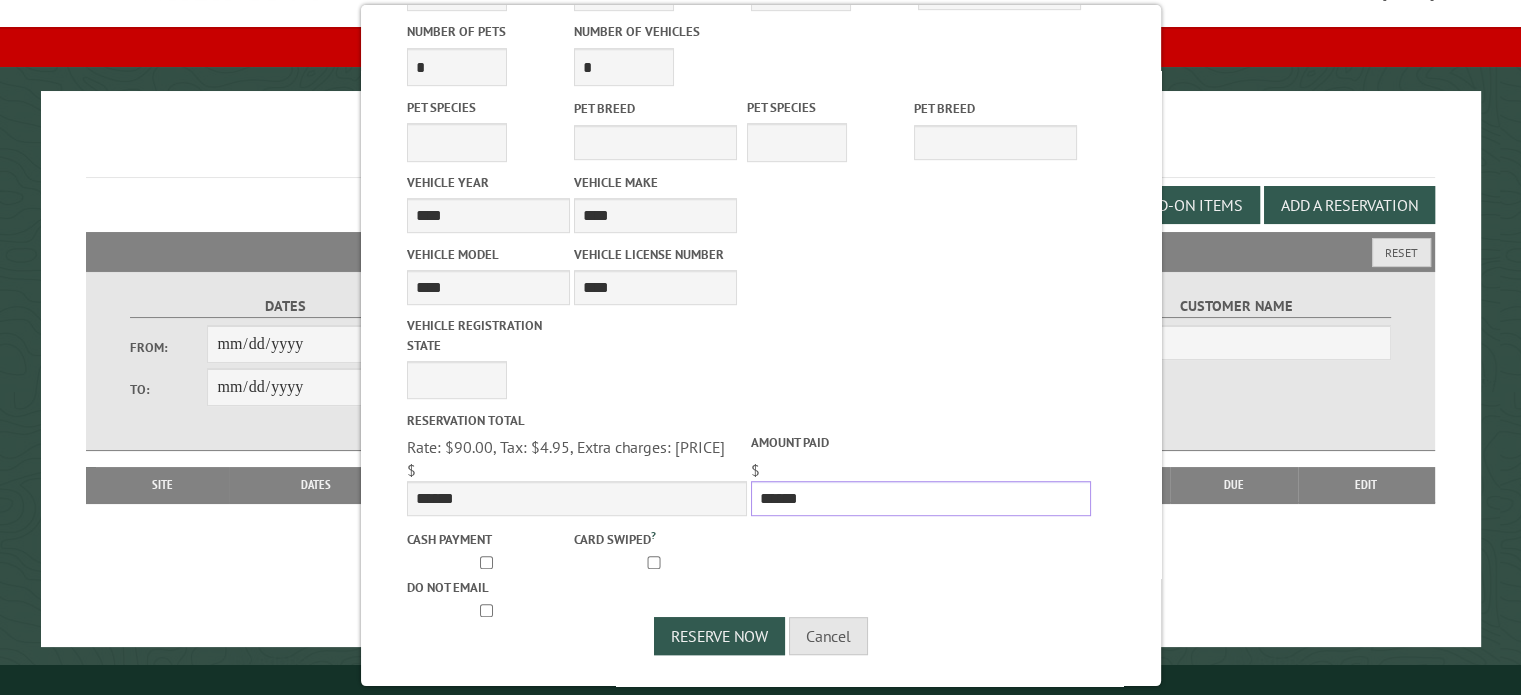 click on "******" at bounding box center (920, 498) 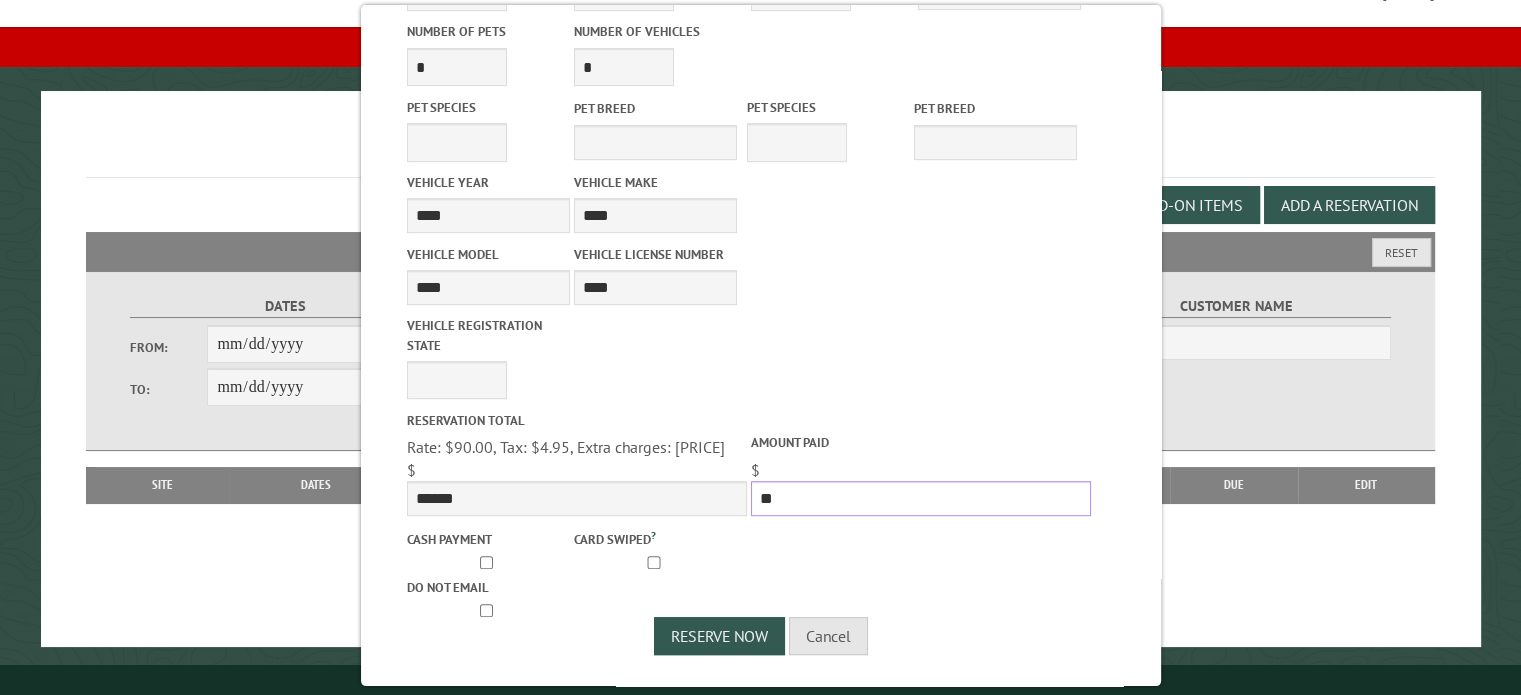 type on "*" 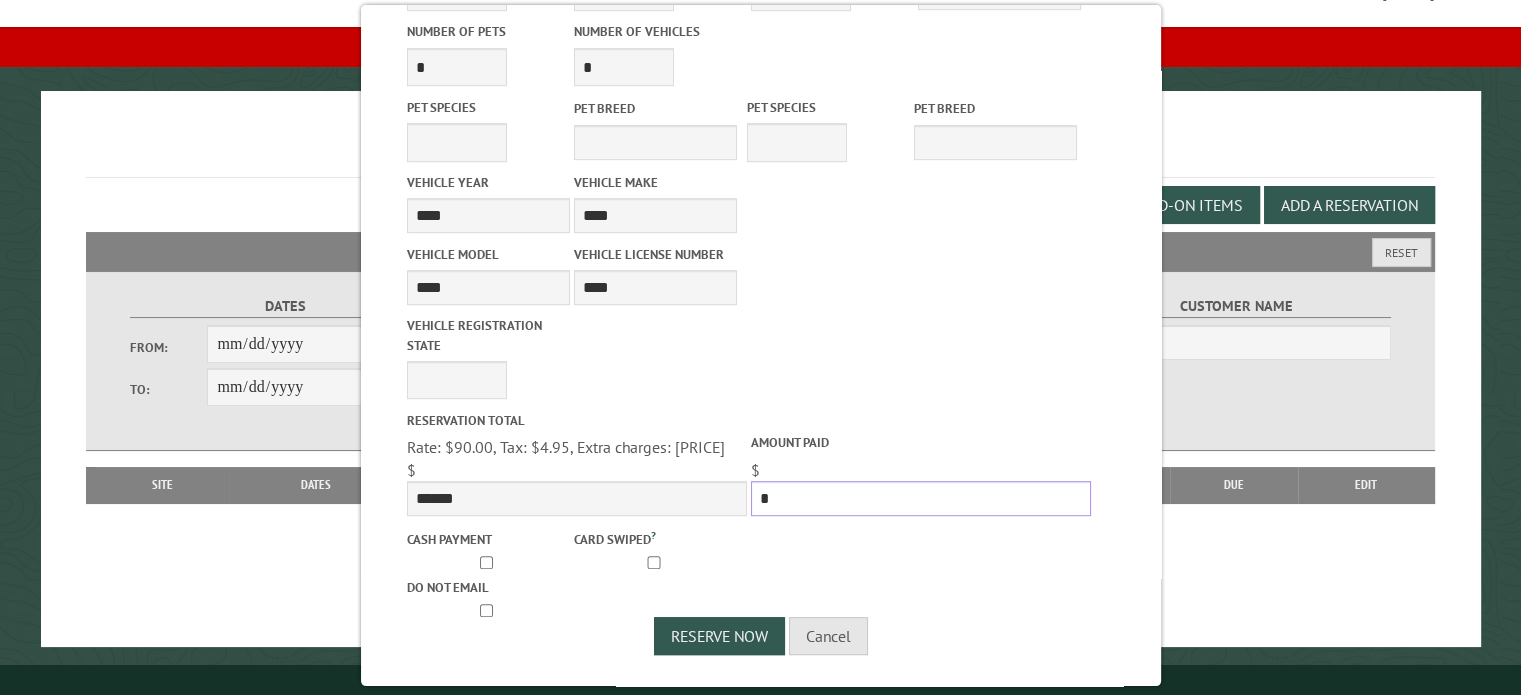 type on "****" 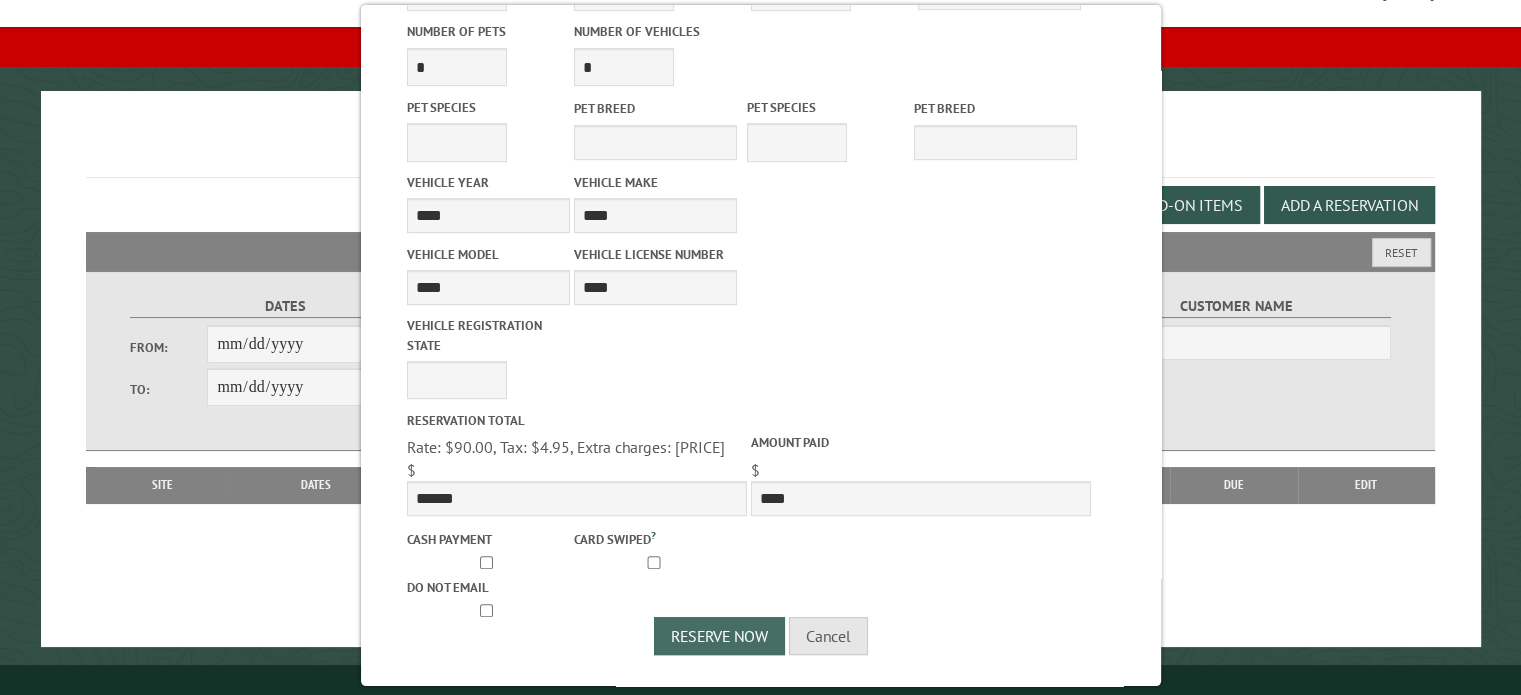 click on "Reserve Now" at bounding box center [719, 636] 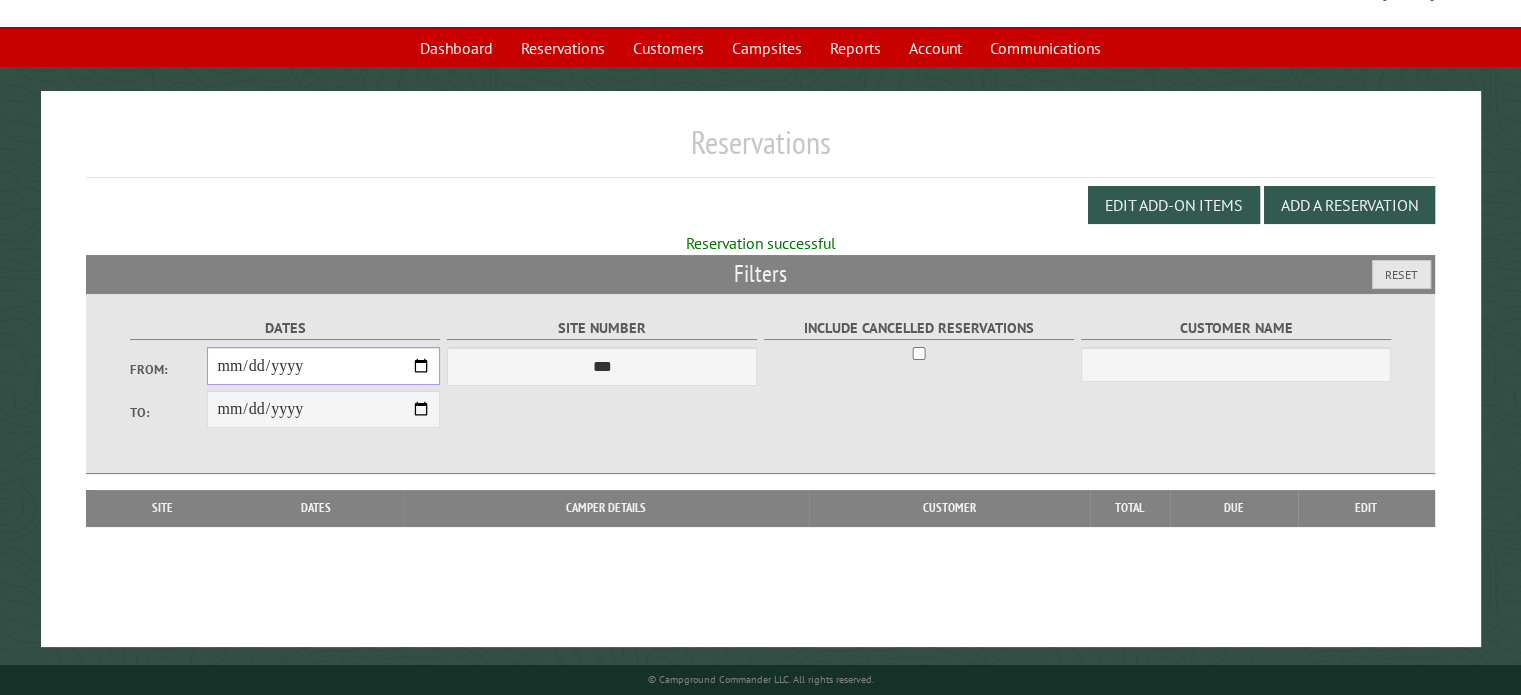 click on "From:" at bounding box center (323, 366) 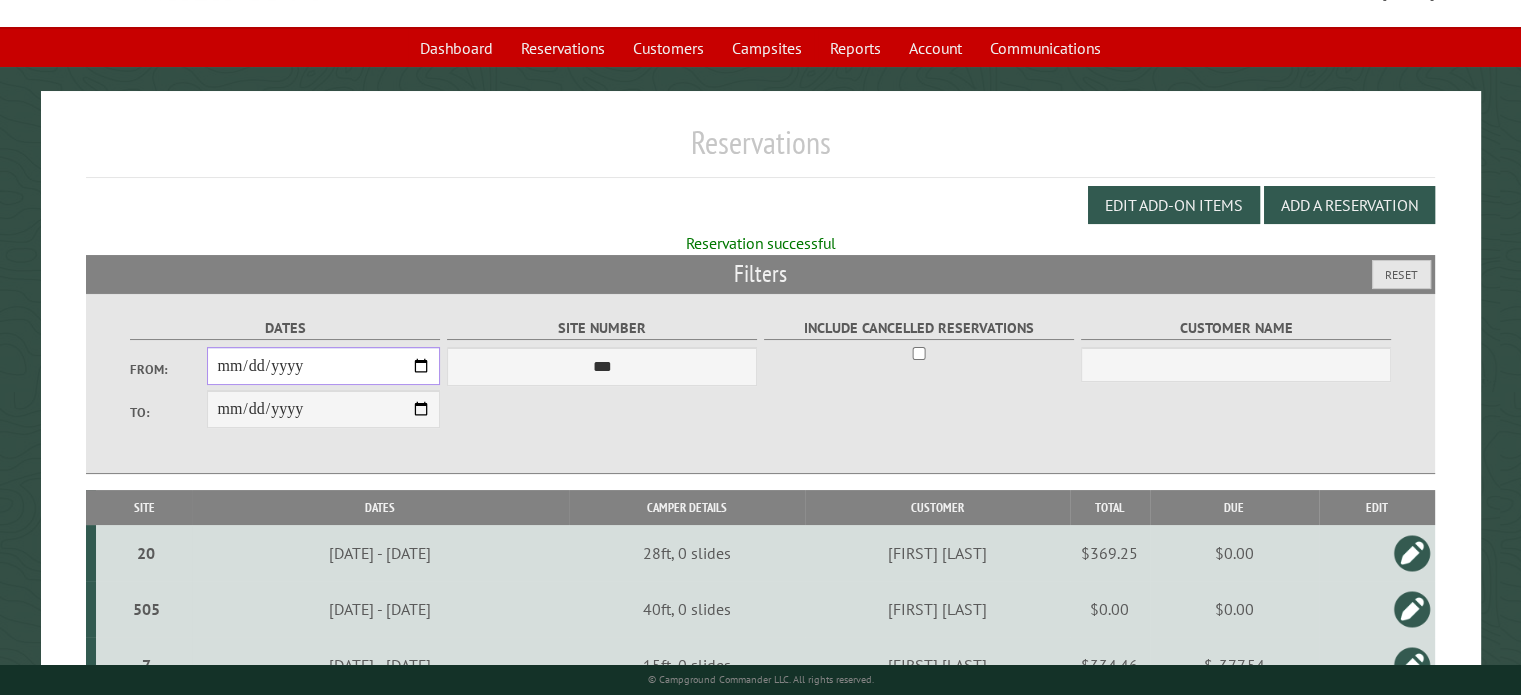 scroll, scrollTop: 386, scrollLeft: 0, axis: vertical 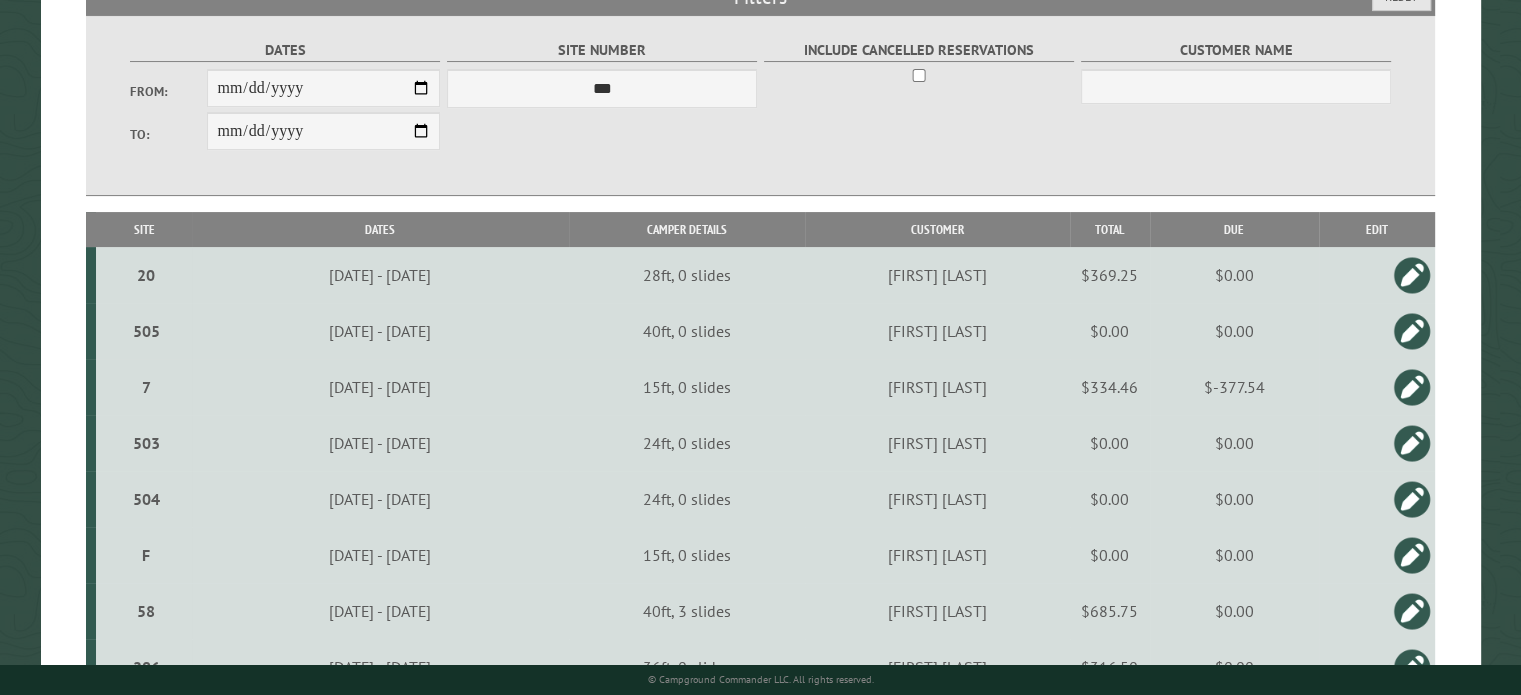 click on "Site" at bounding box center [144, 229] 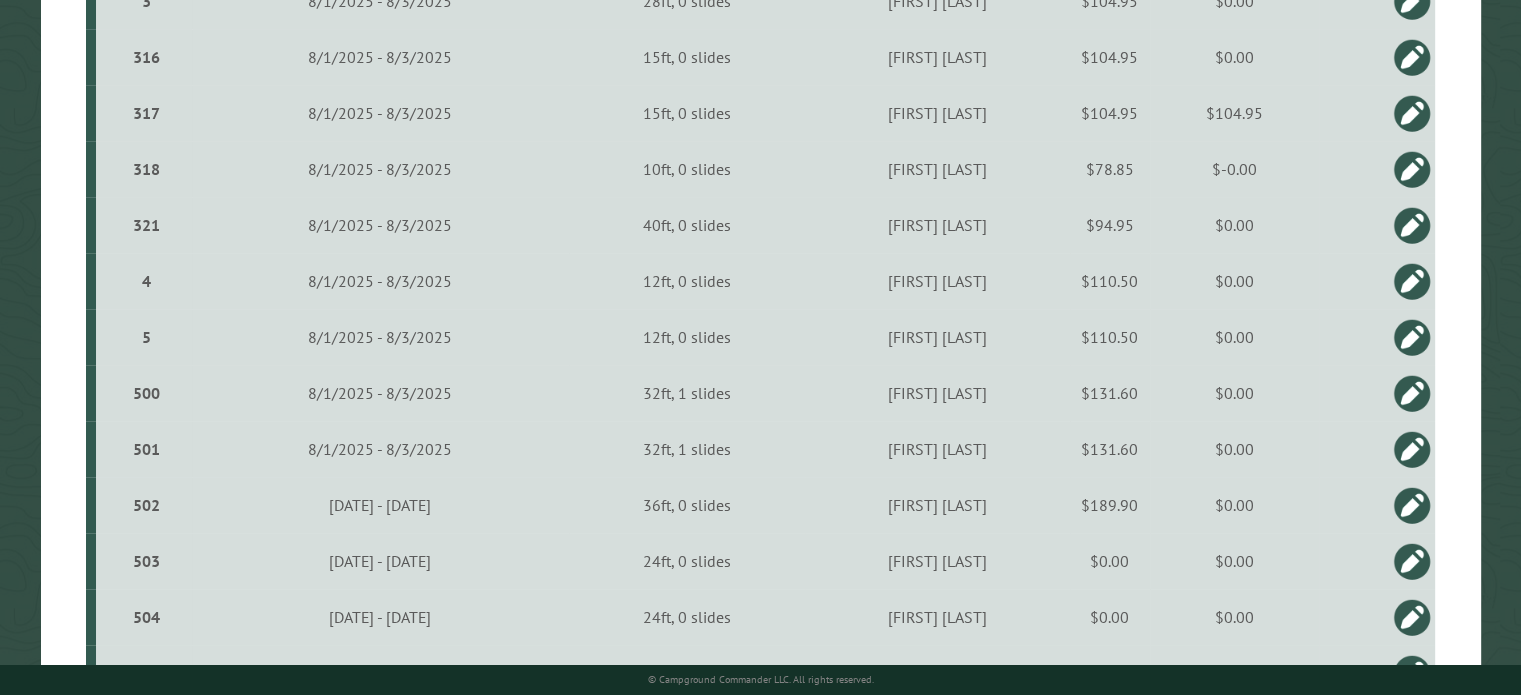 scroll, scrollTop: 1898, scrollLeft: 0, axis: vertical 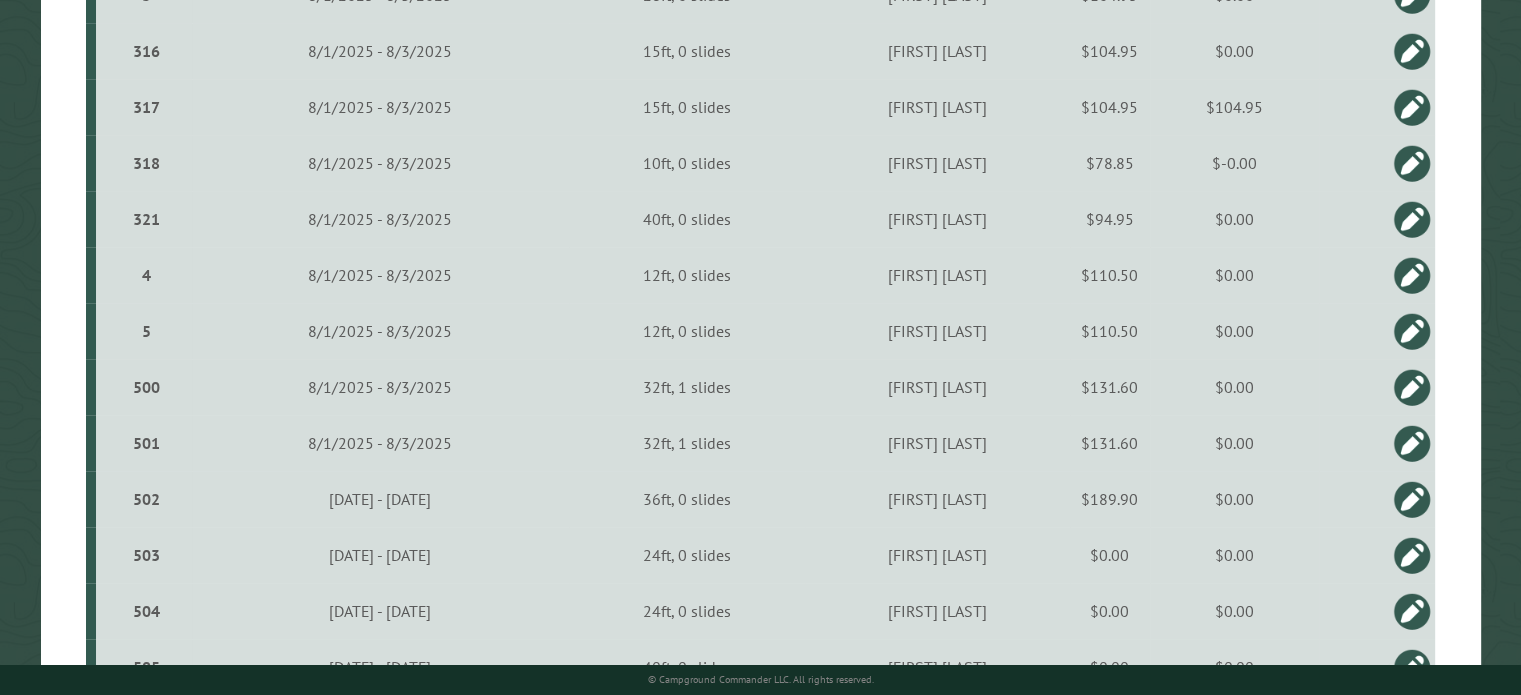 click on "317" at bounding box center (146, 107) 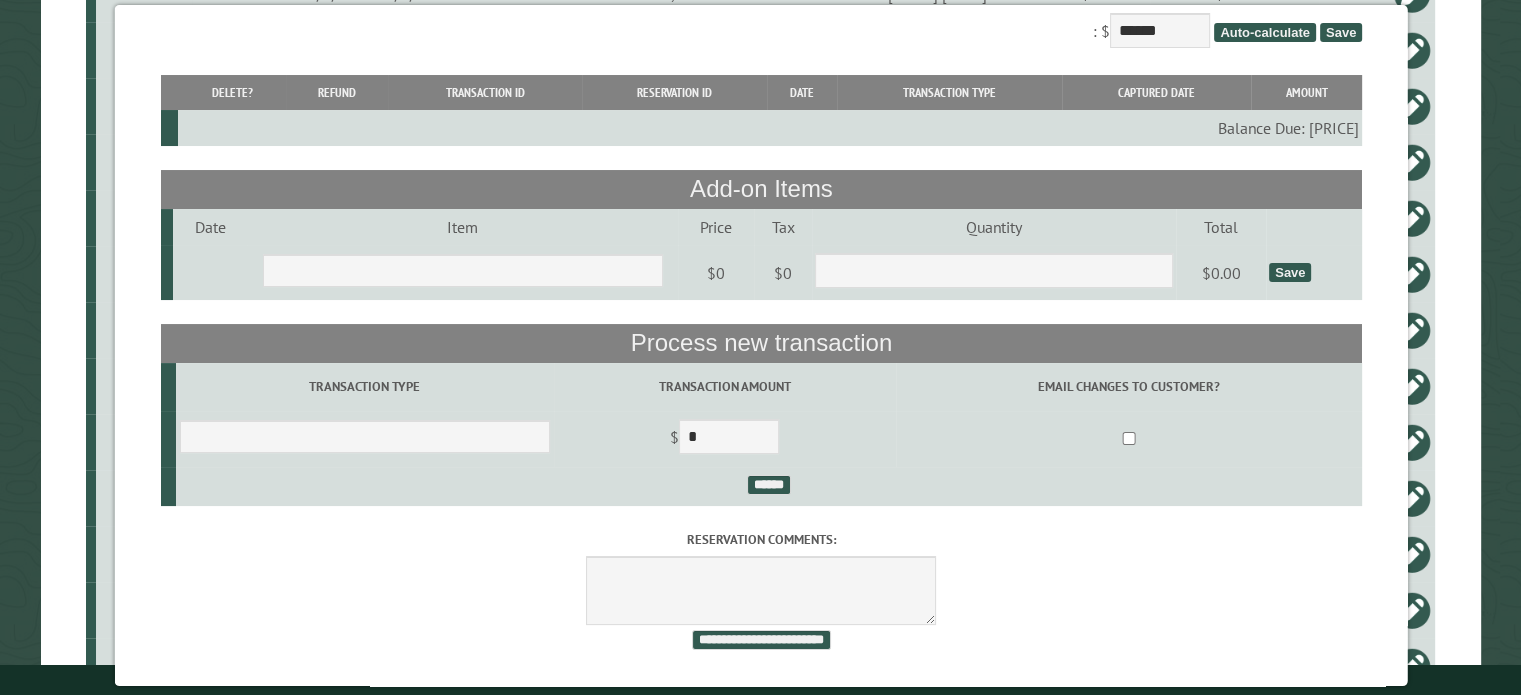 scroll, scrollTop: 164, scrollLeft: 0, axis: vertical 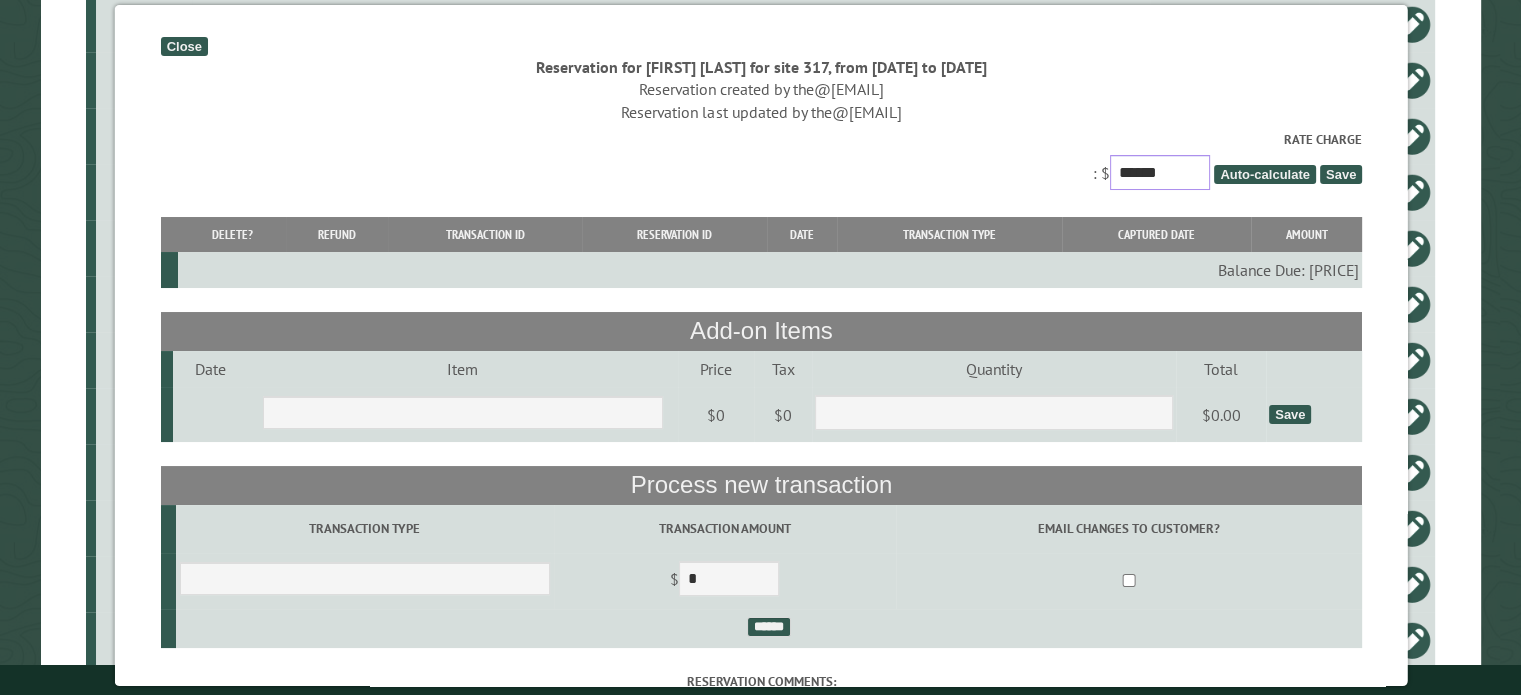 click on "******" at bounding box center (1159, 172) 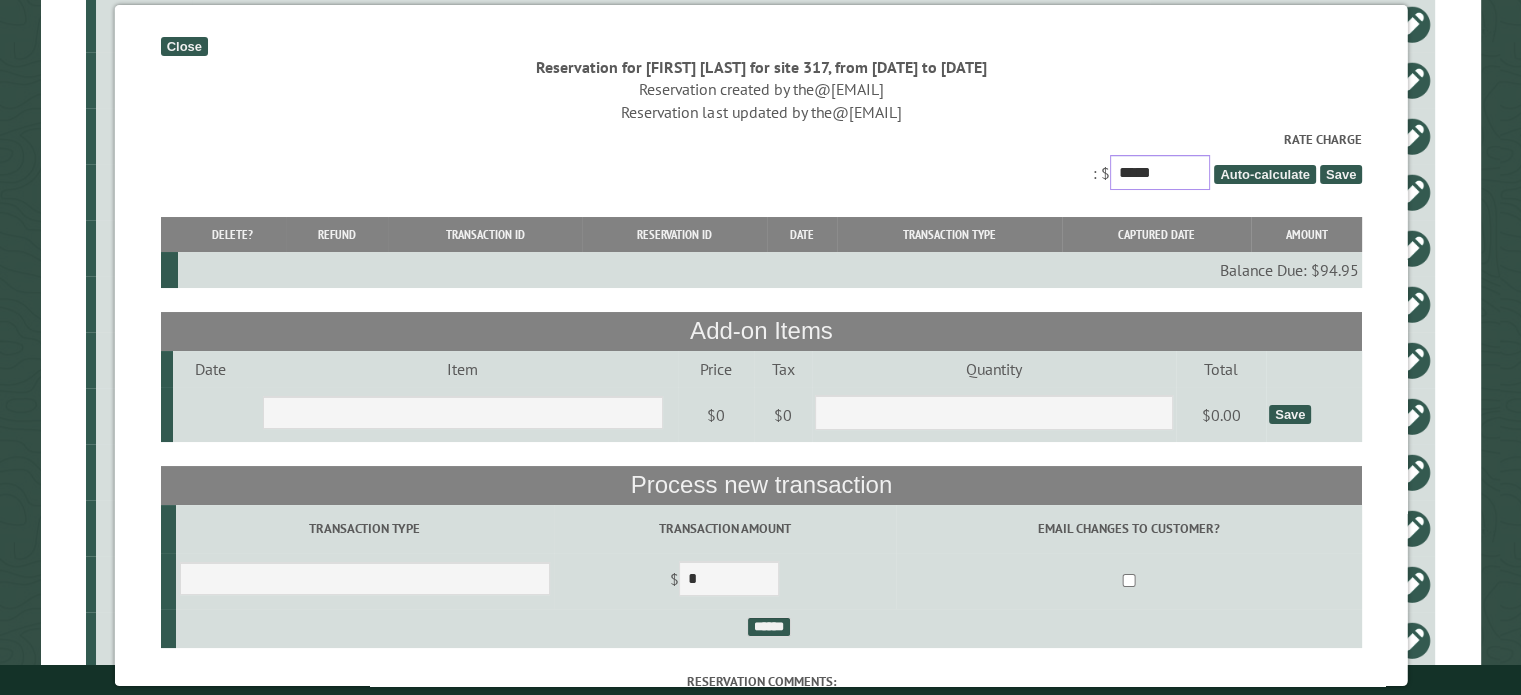 type on "*****" 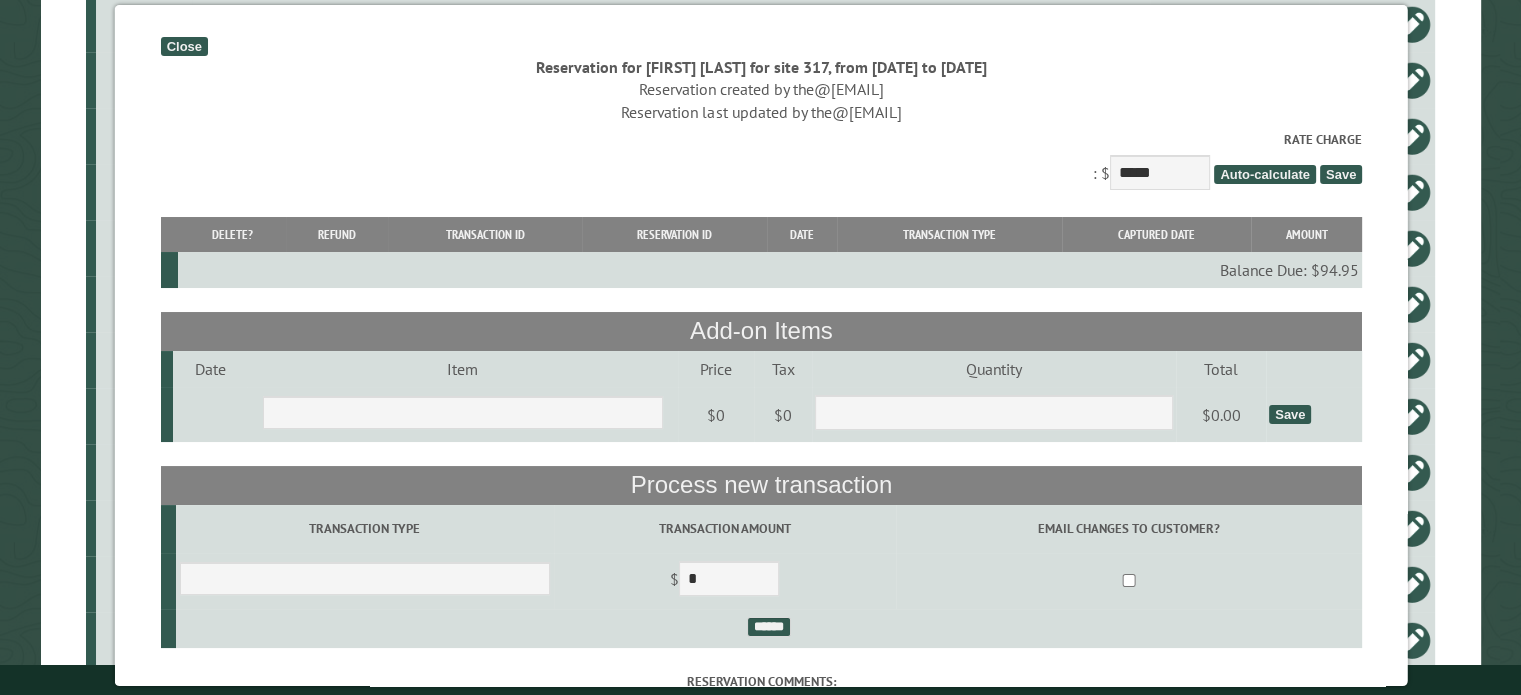 click on "Save" at bounding box center (1340, 174) 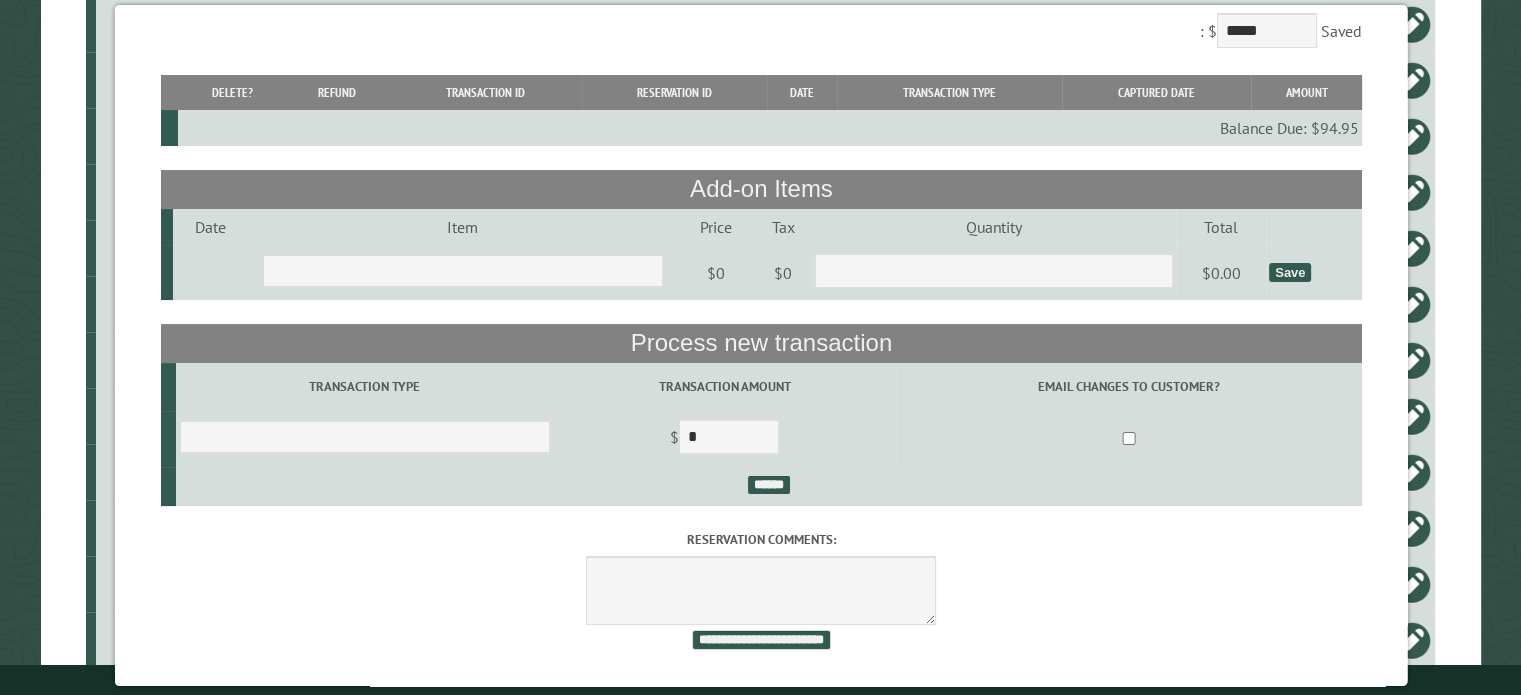 scroll, scrollTop: 0, scrollLeft: 0, axis: both 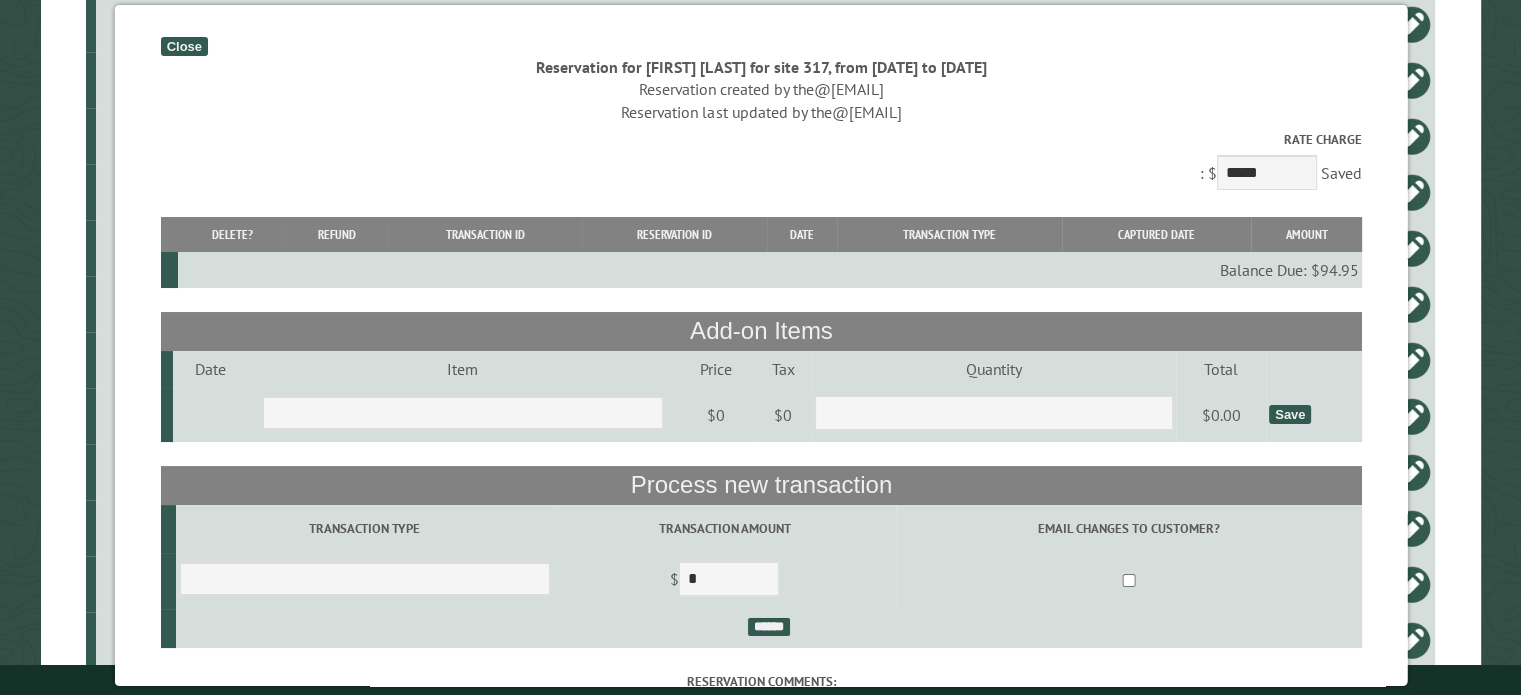 click on "Close" at bounding box center (183, 46) 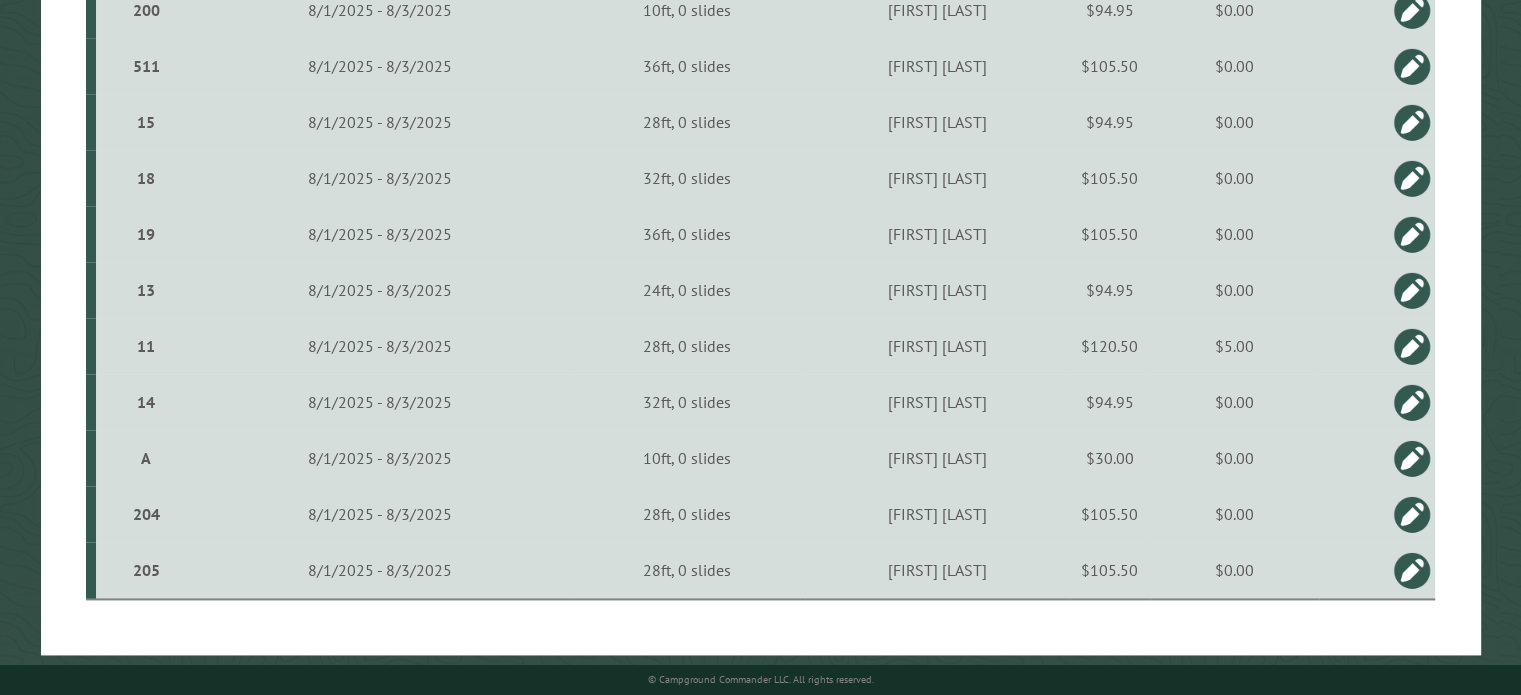 scroll, scrollTop: 2654, scrollLeft: 0, axis: vertical 